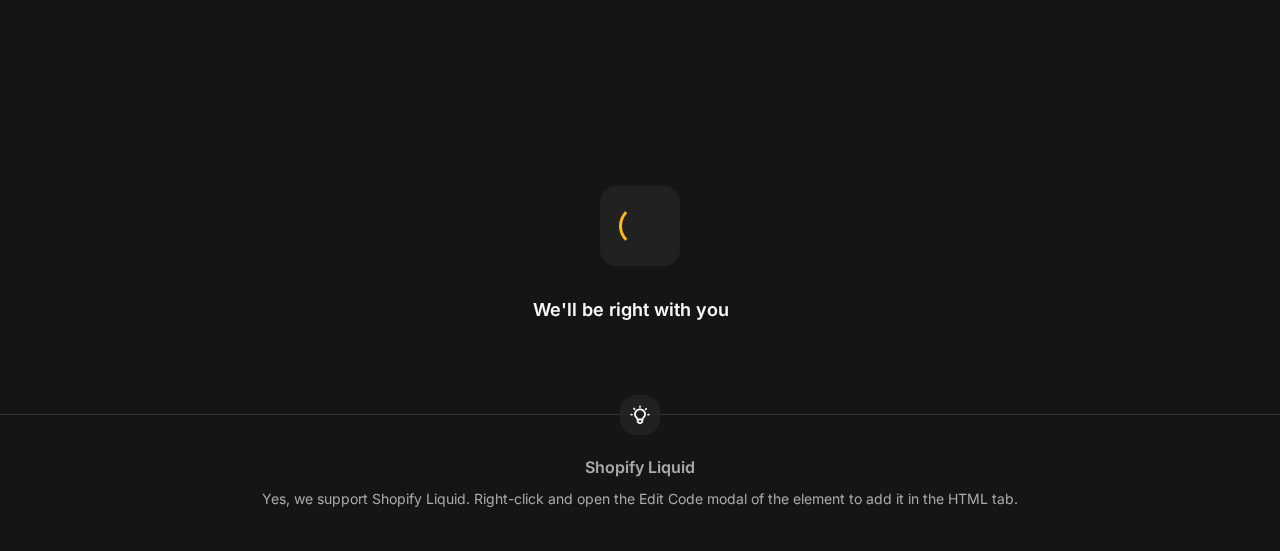 scroll, scrollTop: 0, scrollLeft: 0, axis: both 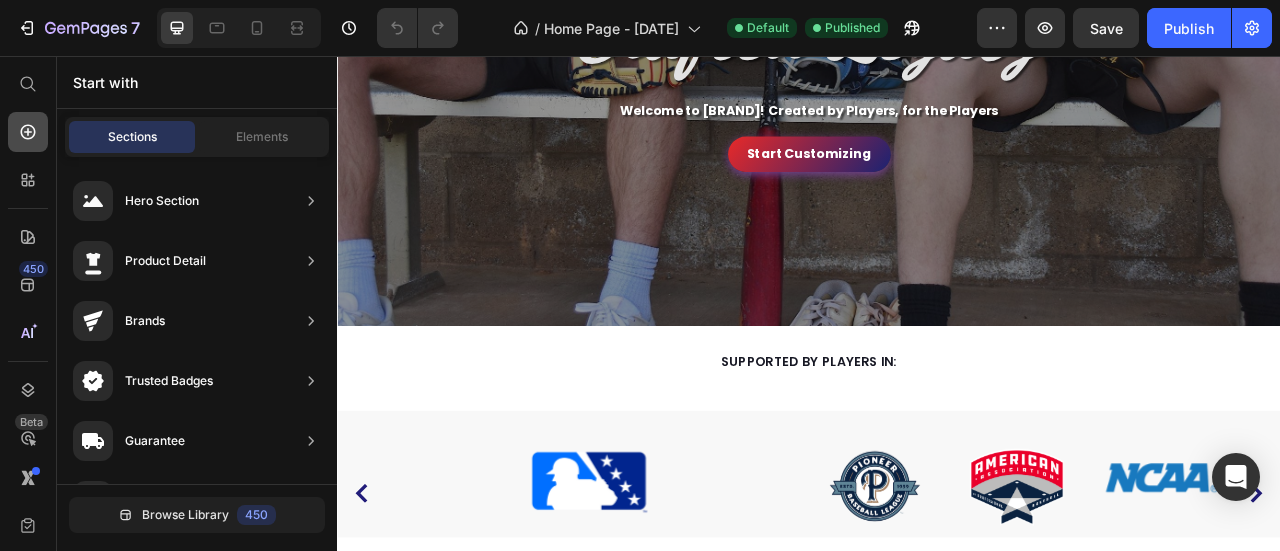 click 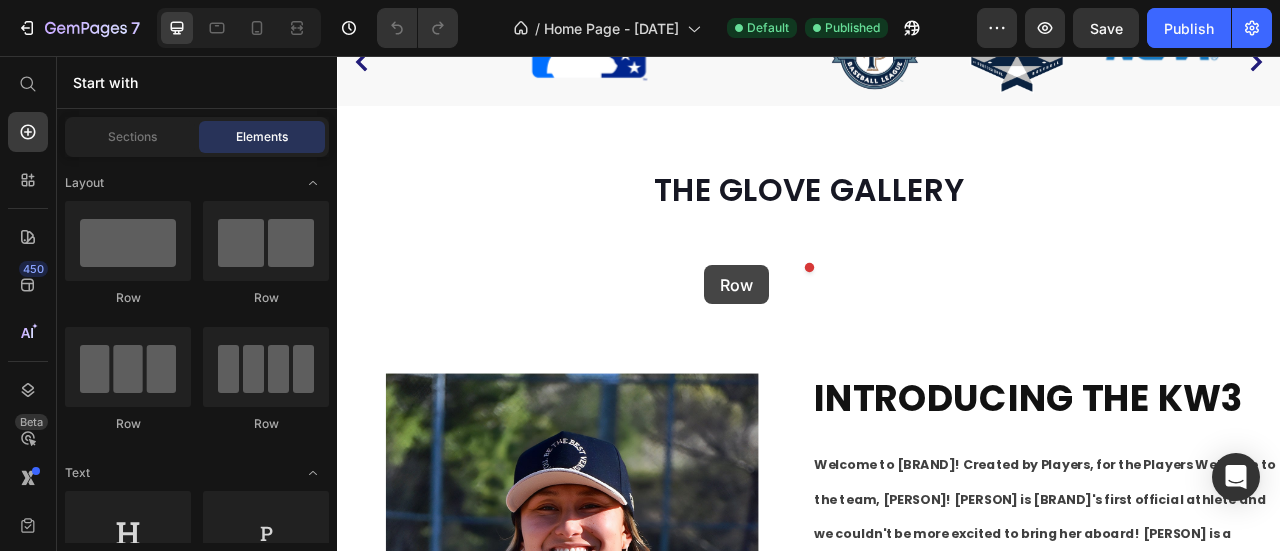 scroll, scrollTop: 678, scrollLeft: 0, axis: vertical 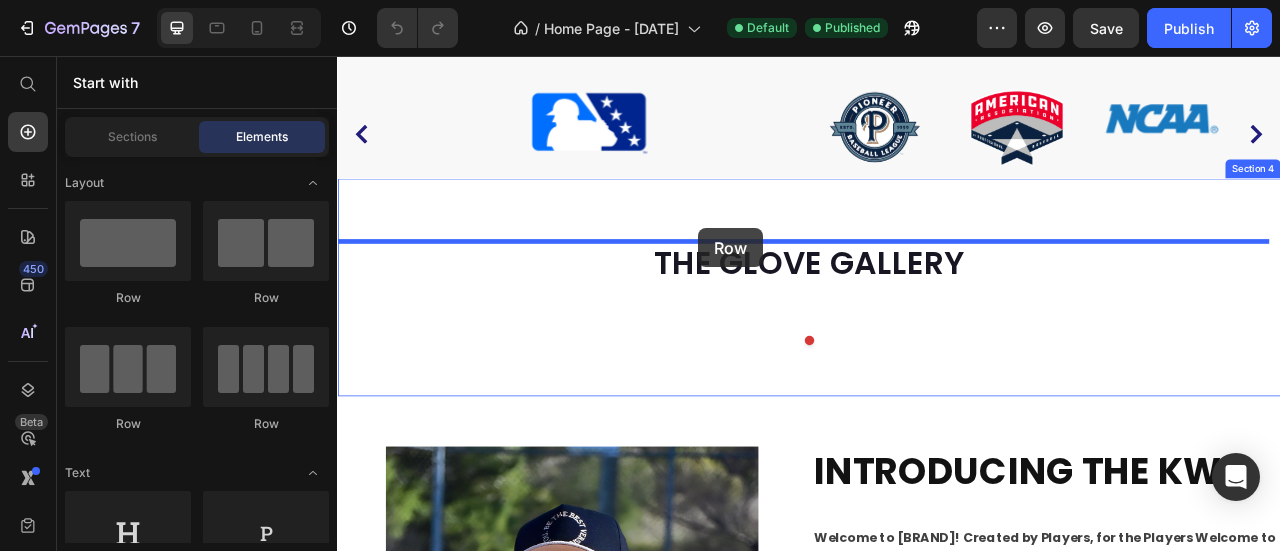 drag, startPoint x: 781, startPoint y: 602, endPoint x: 796, endPoint y: 275, distance: 327.34384 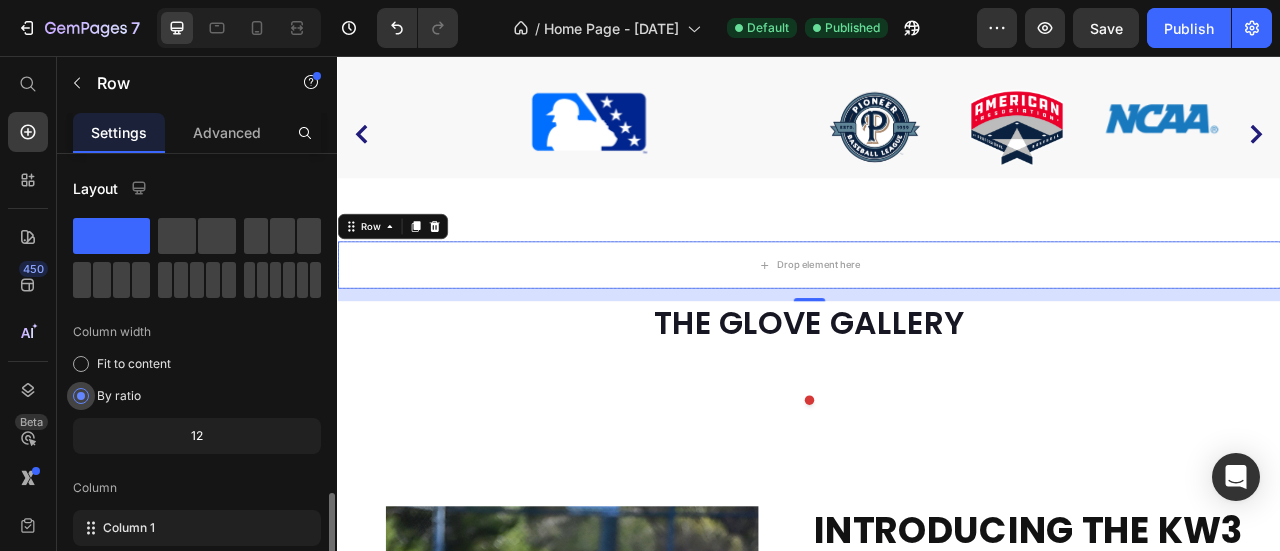 scroll, scrollTop: 456, scrollLeft: 0, axis: vertical 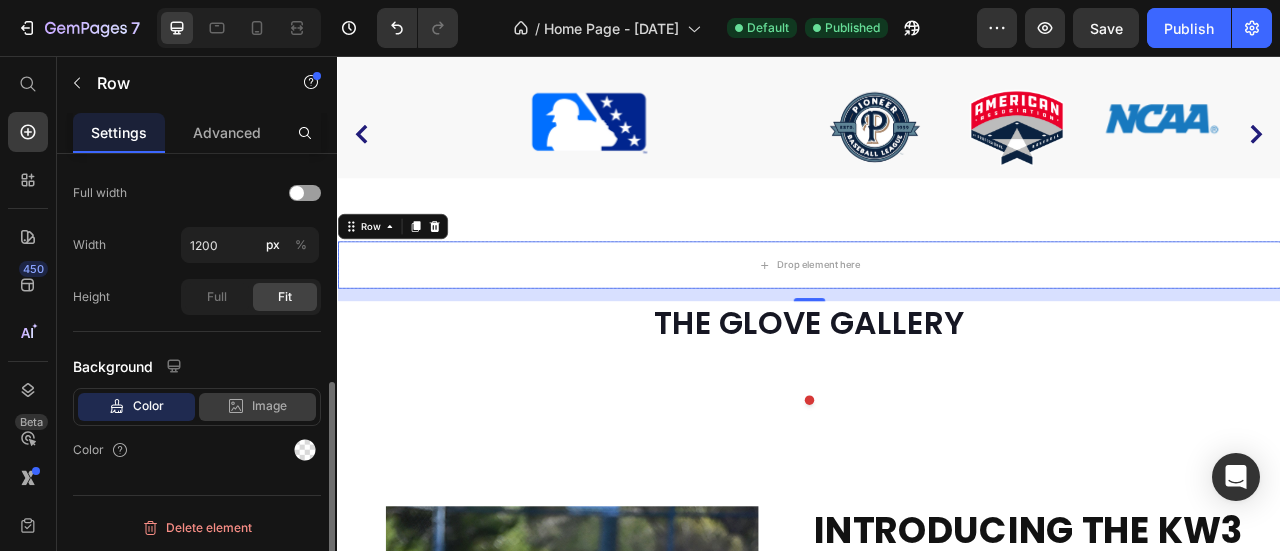 click on "Image" at bounding box center (269, 406) 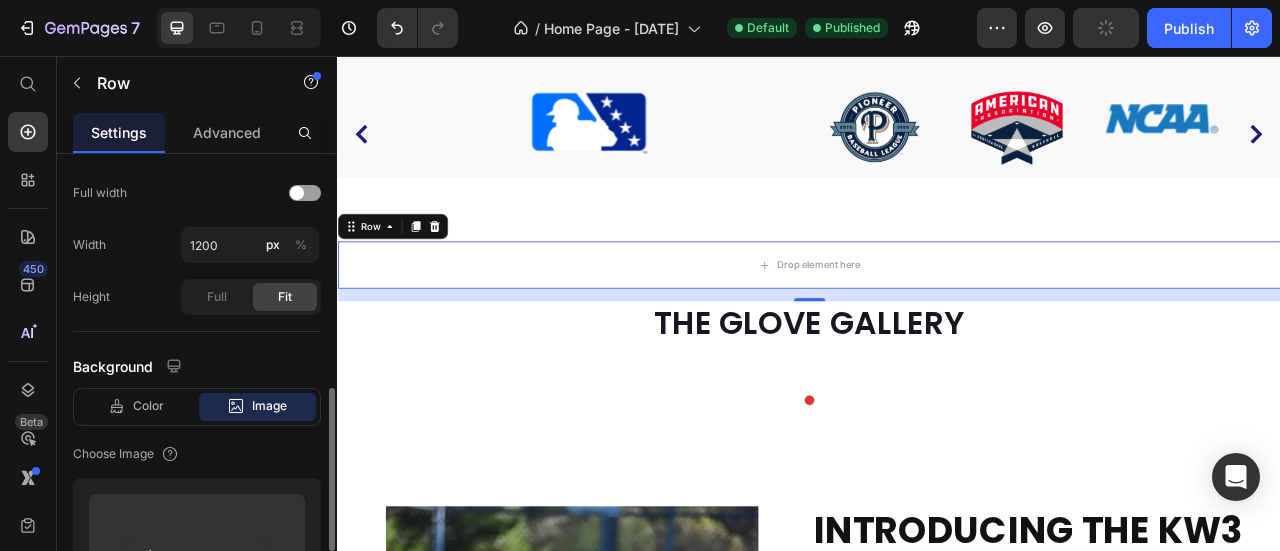 scroll, scrollTop: 554, scrollLeft: 0, axis: vertical 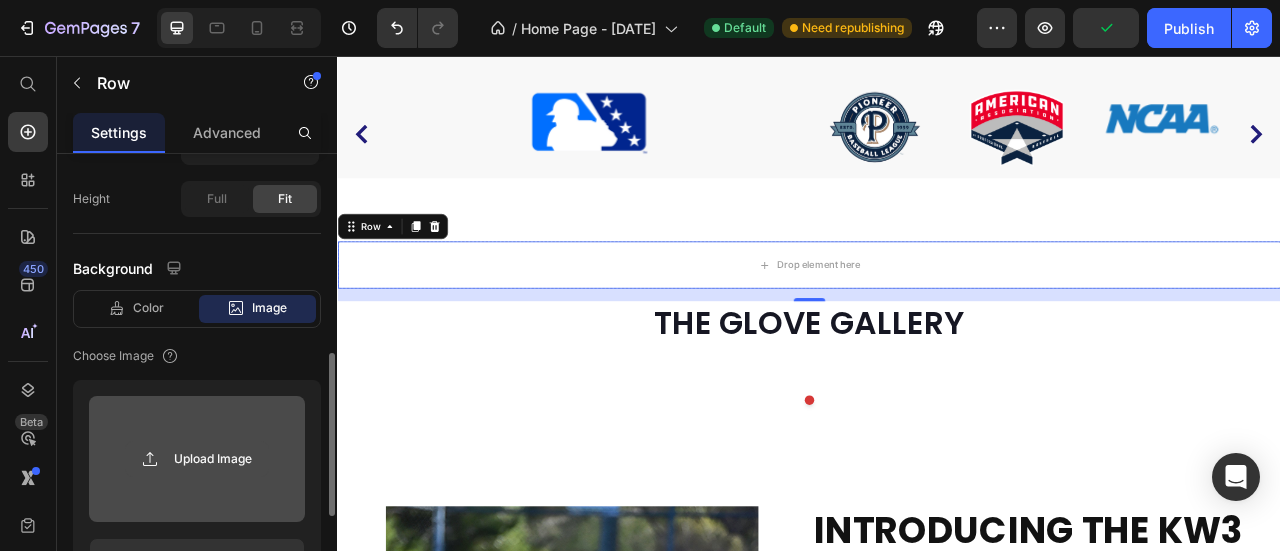 click 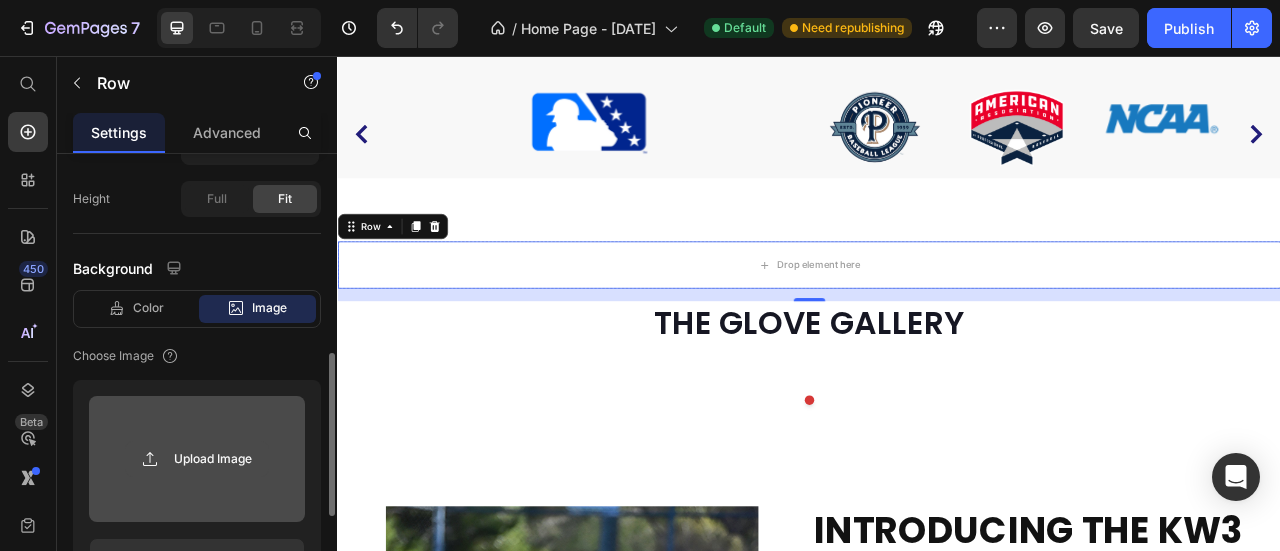 click 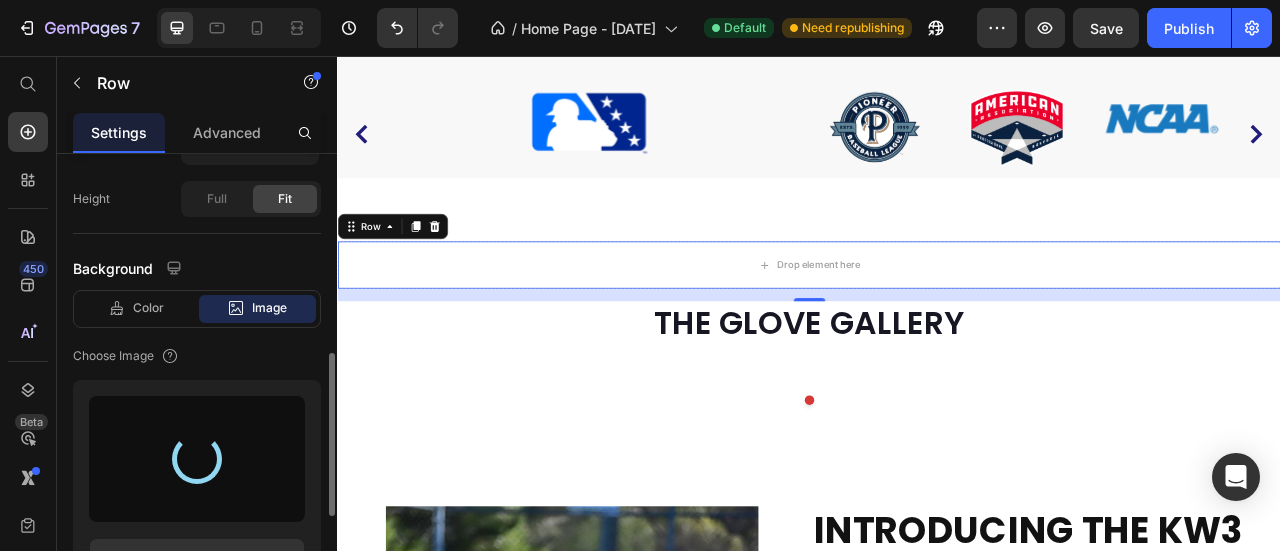 type on "https://cdn.shopify.com/s/files/1/0695/5460/2162/files/gempages_555193244632220861-5a8dbddf-65a2-4f74-85ee-d6709f4408c9.jpg" 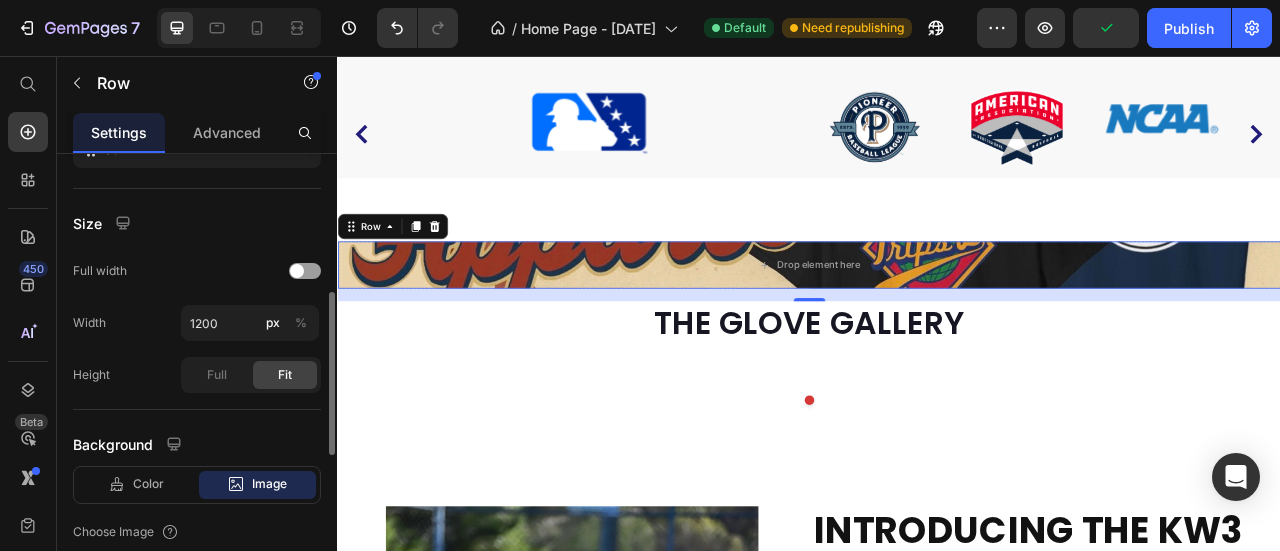scroll, scrollTop: 378, scrollLeft: 0, axis: vertical 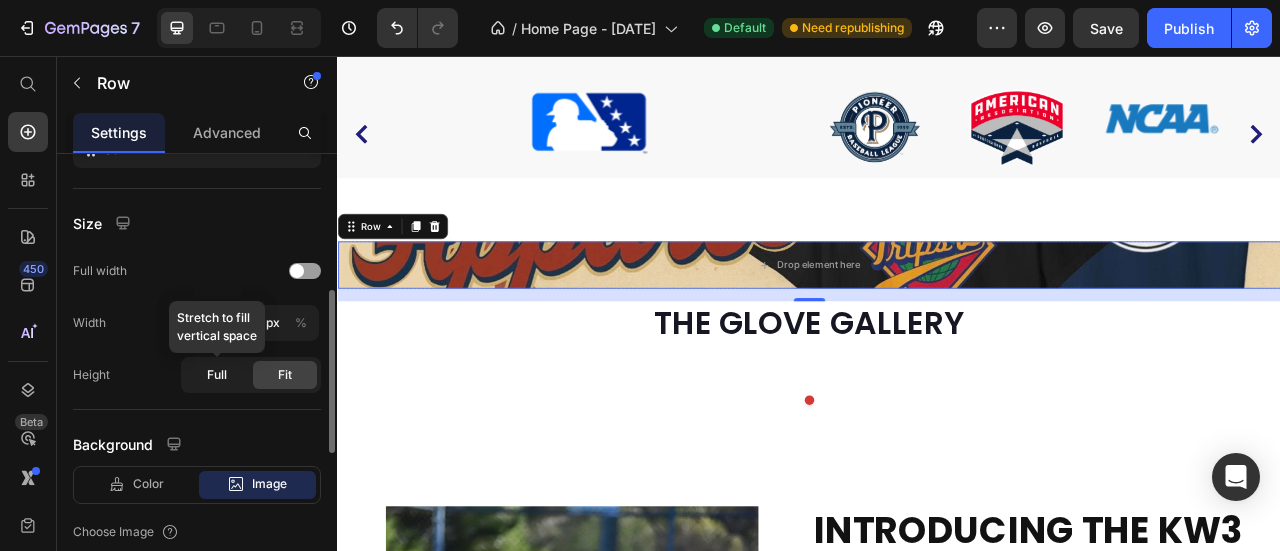 click on "Full" 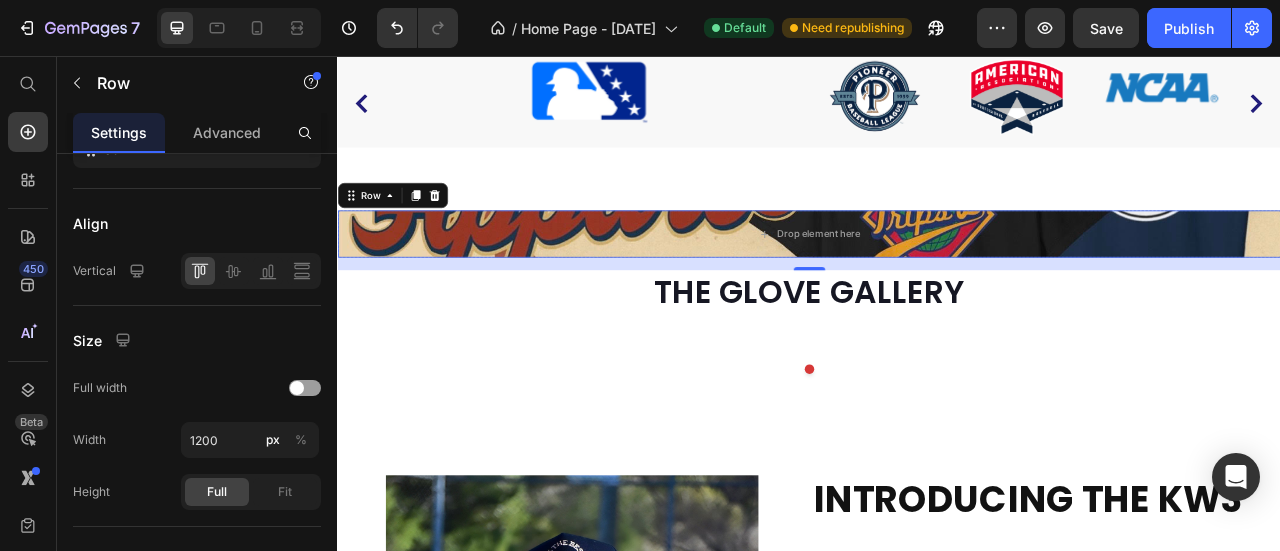 scroll, scrollTop: 718, scrollLeft: 0, axis: vertical 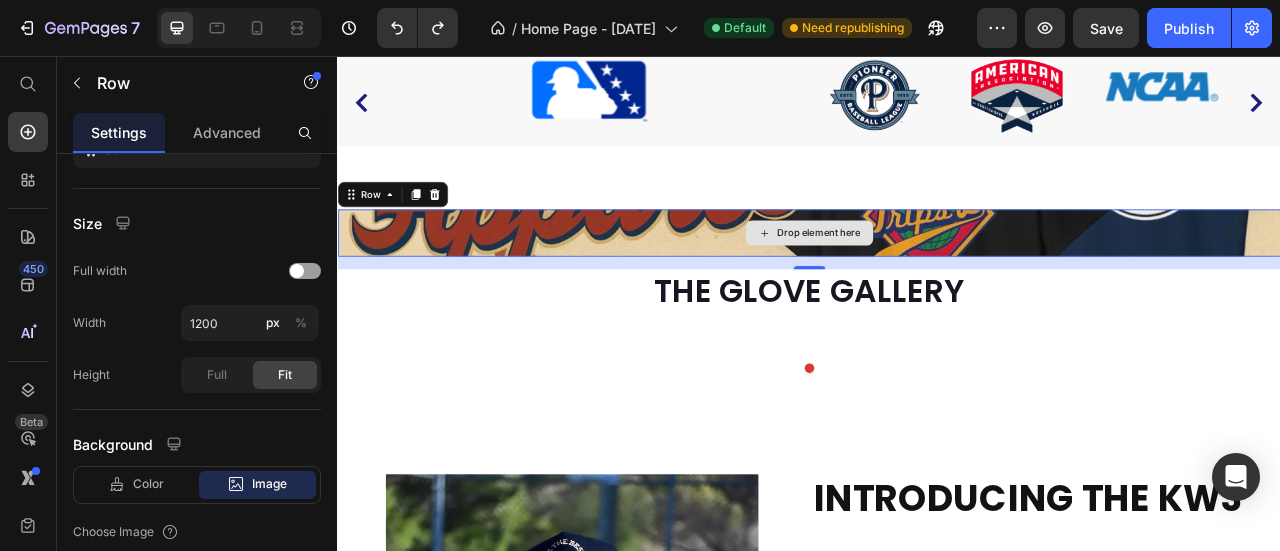 type 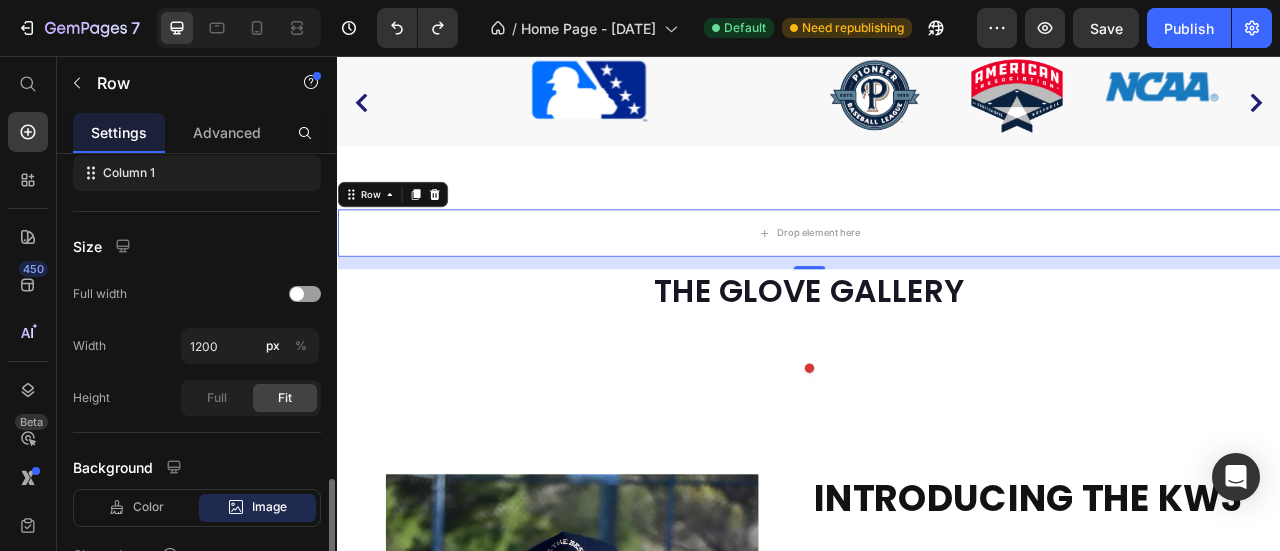 scroll, scrollTop: 352, scrollLeft: 0, axis: vertical 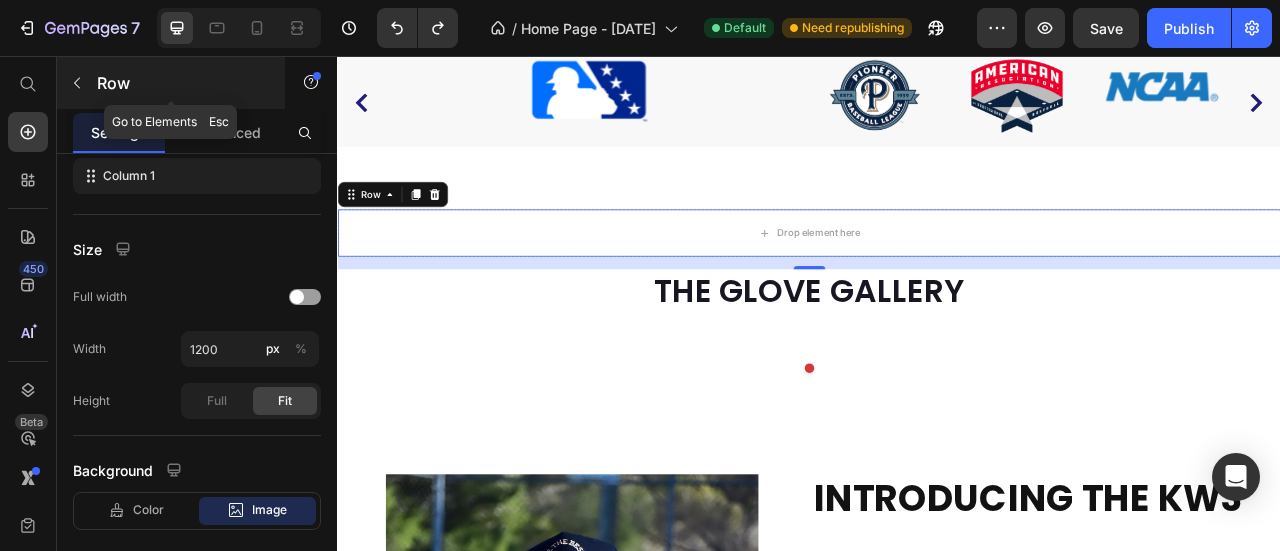 click 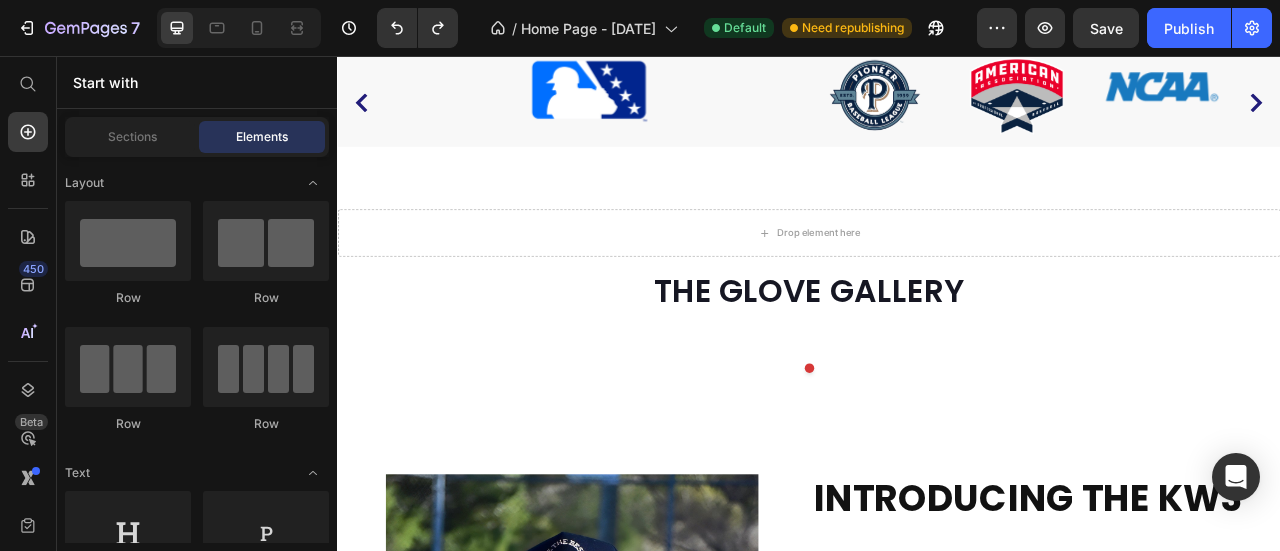 scroll, scrollTop: 512, scrollLeft: 0, axis: vertical 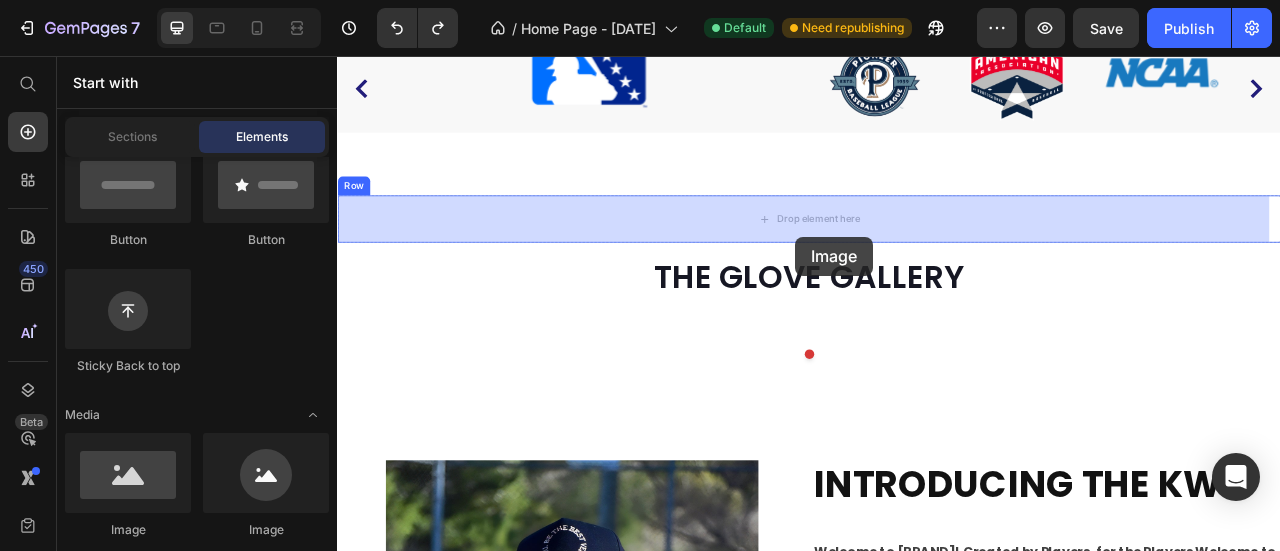 drag, startPoint x: 459, startPoint y: 543, endPoint x: 922, endPoint y: 286, distance: 529.5451 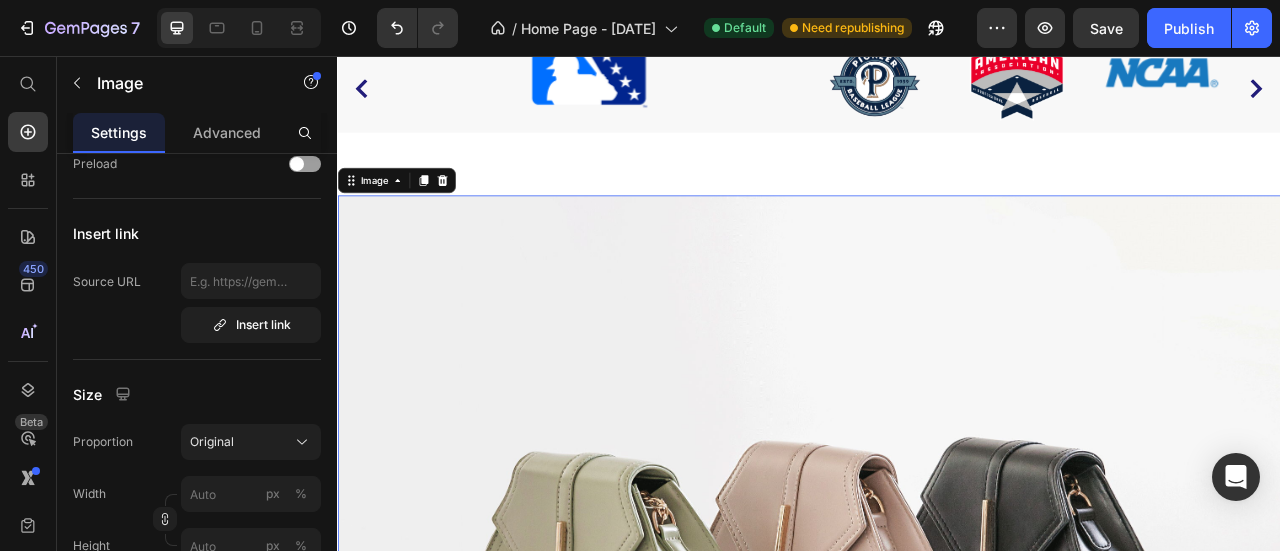 scroll, scrollTop: 0, scrollLeft: 0, axis: both 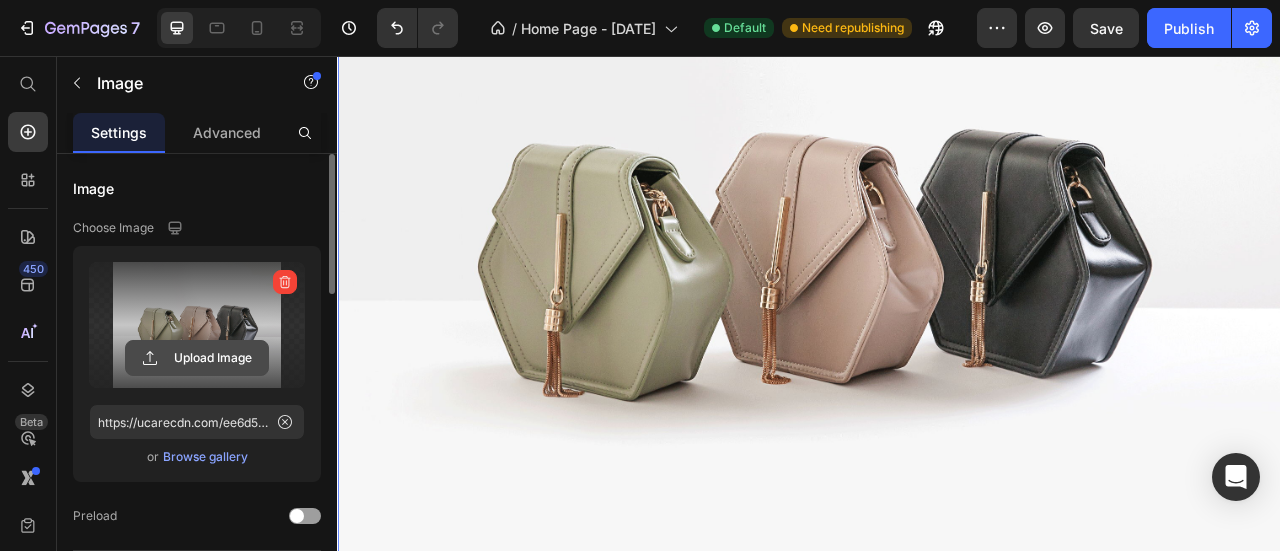 click 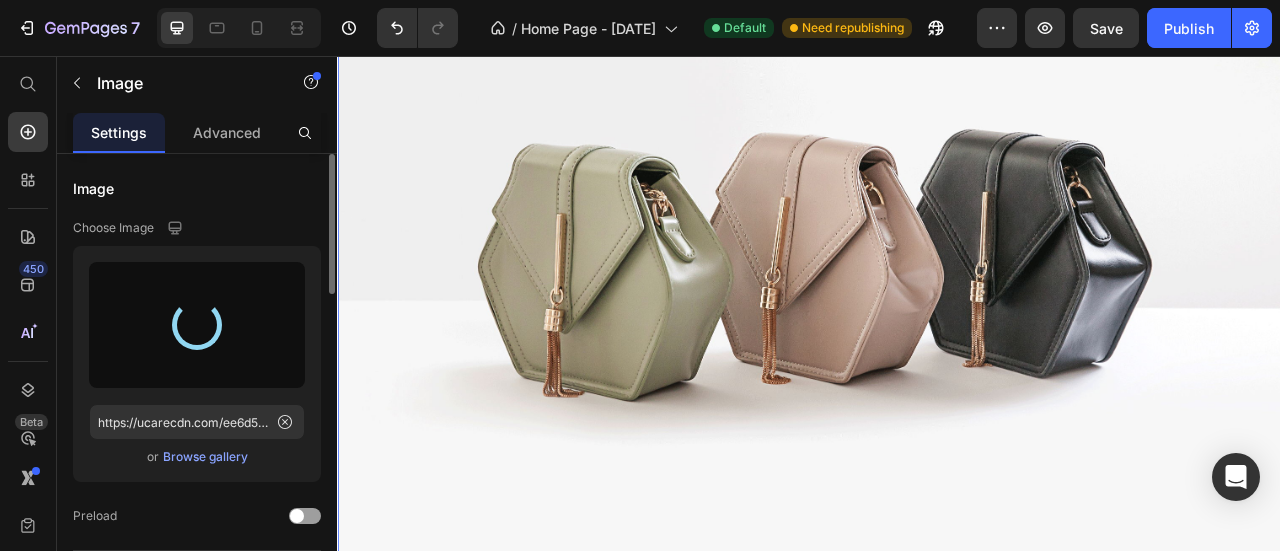 type on "https://cdn.shopify.com/s/files/1/0695/5460/2162/files/gempages_555193244632220861-5a8dbddf-65a2-4f74-85ee-d6709f4408c9.jpg" 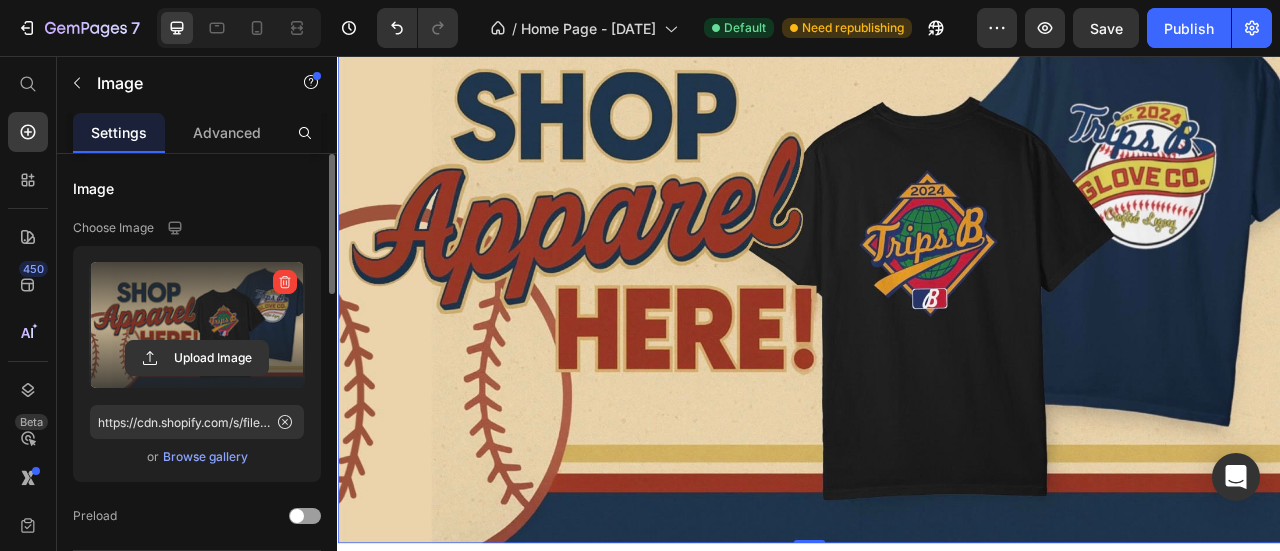 scroll, scrollTop: 1028, scrollLeft: 0, axis: vertical 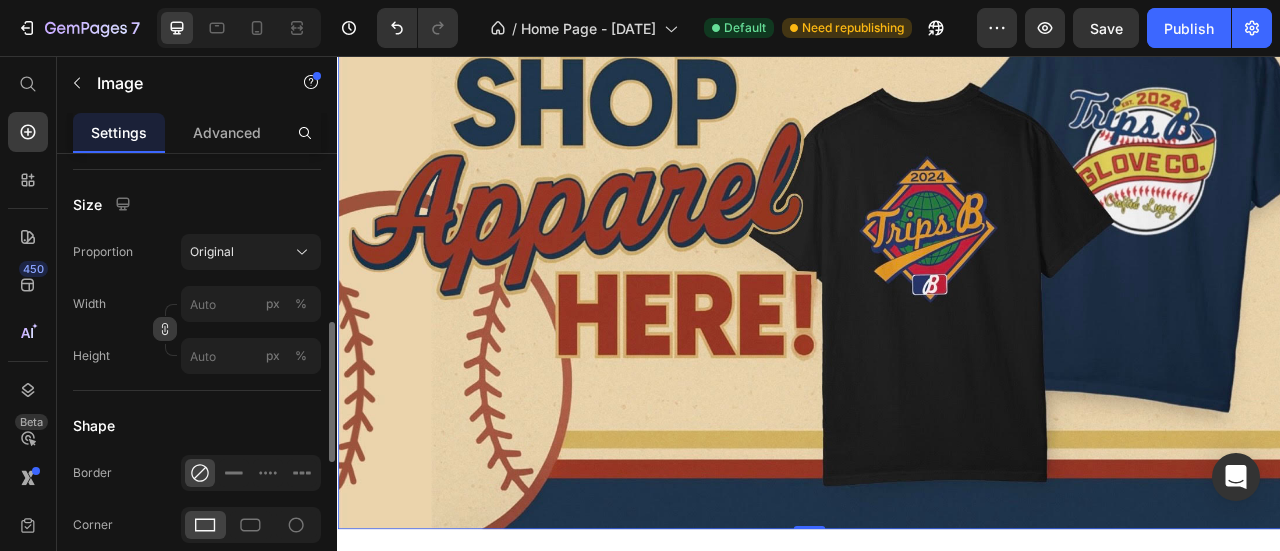 click 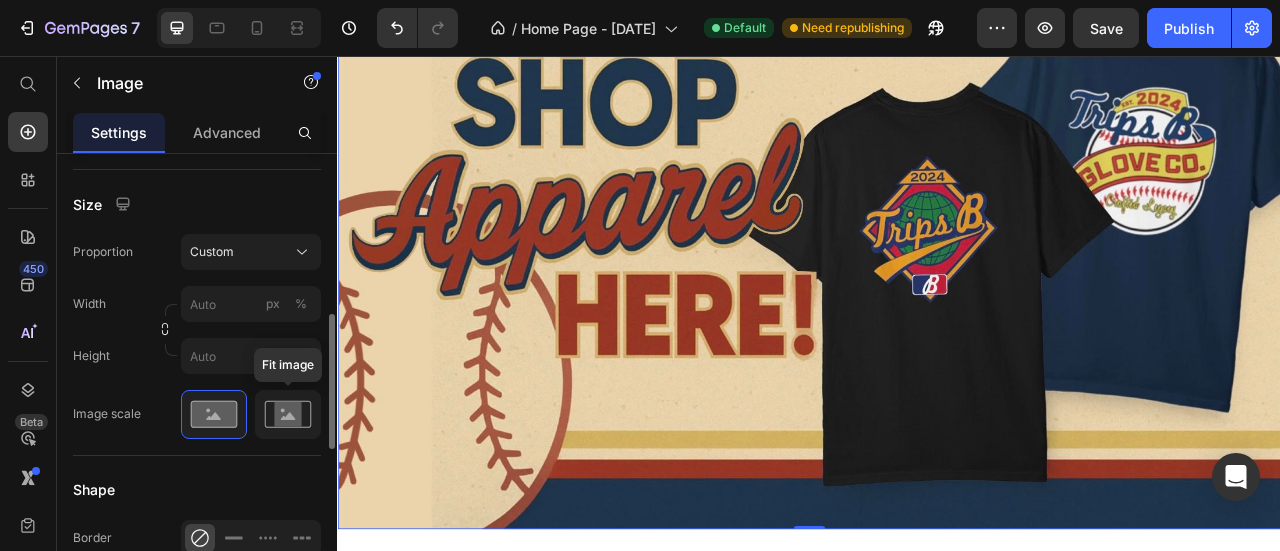 click 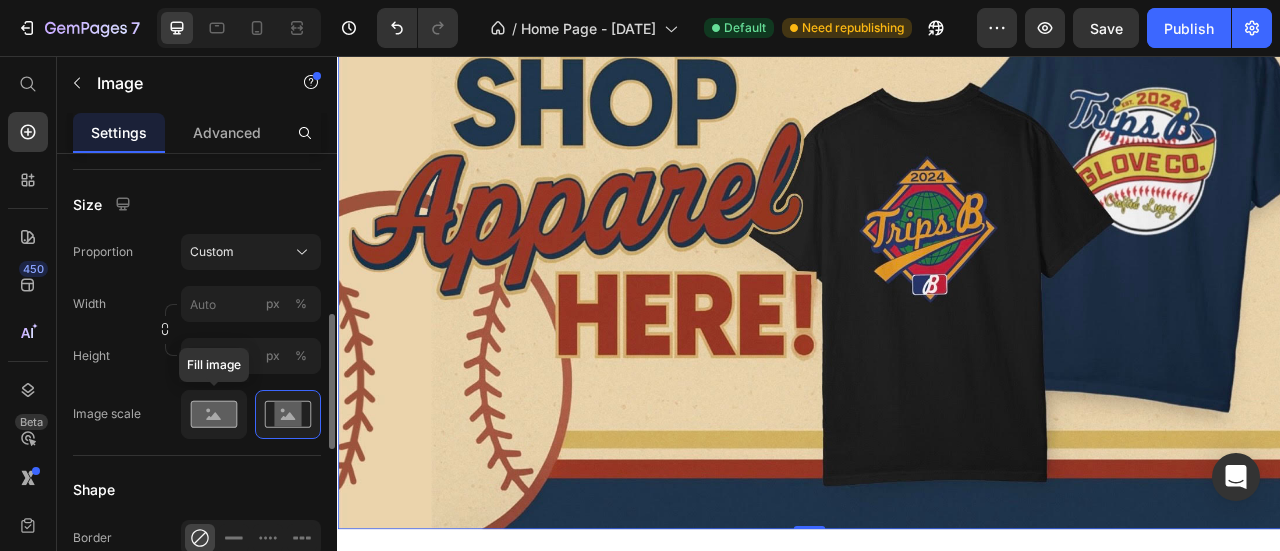 click 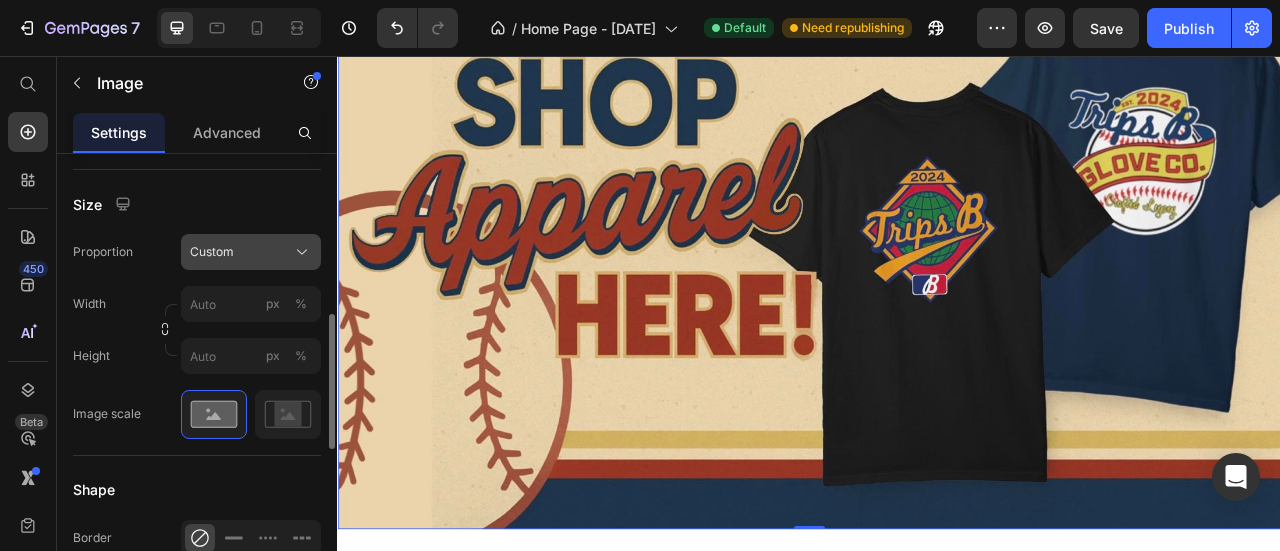 click 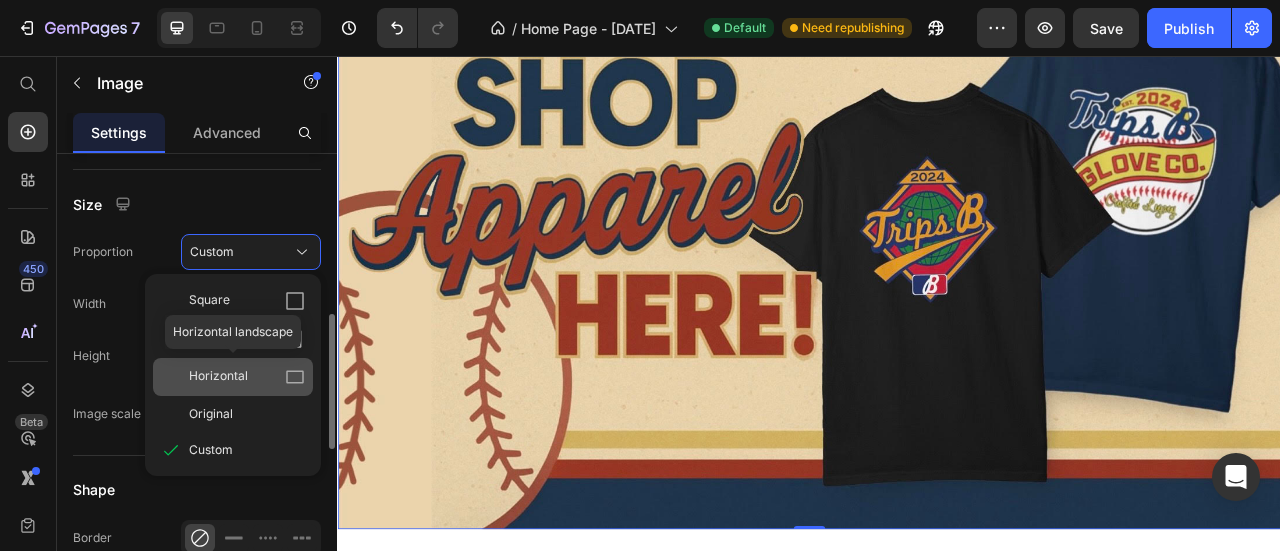 click on "Horizontal" at bounding box center (247, 377) 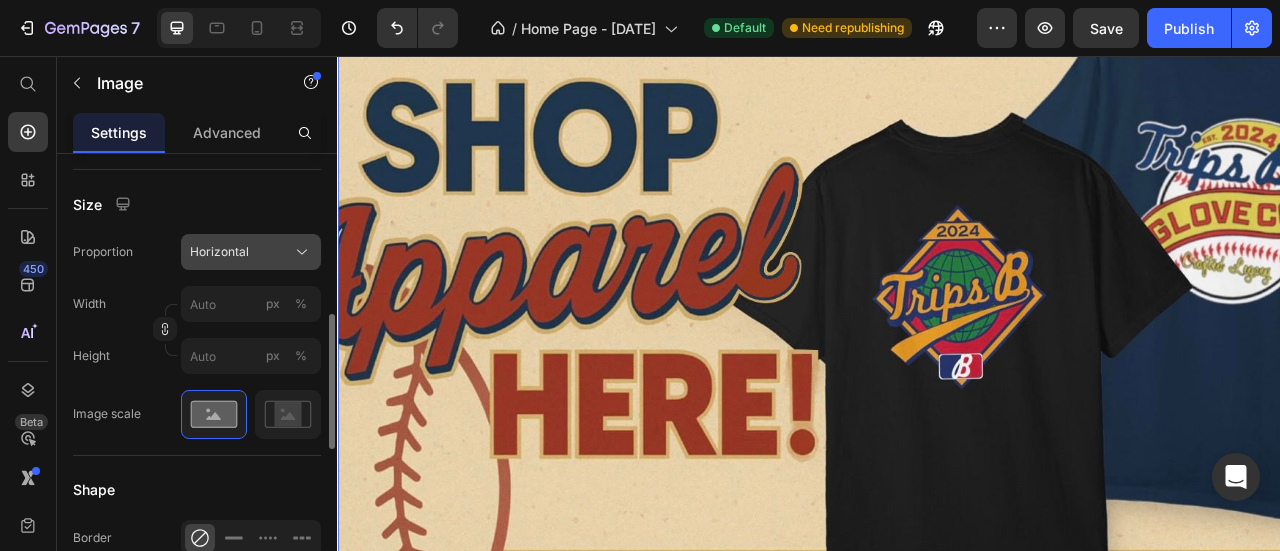 click on "Horizontal" 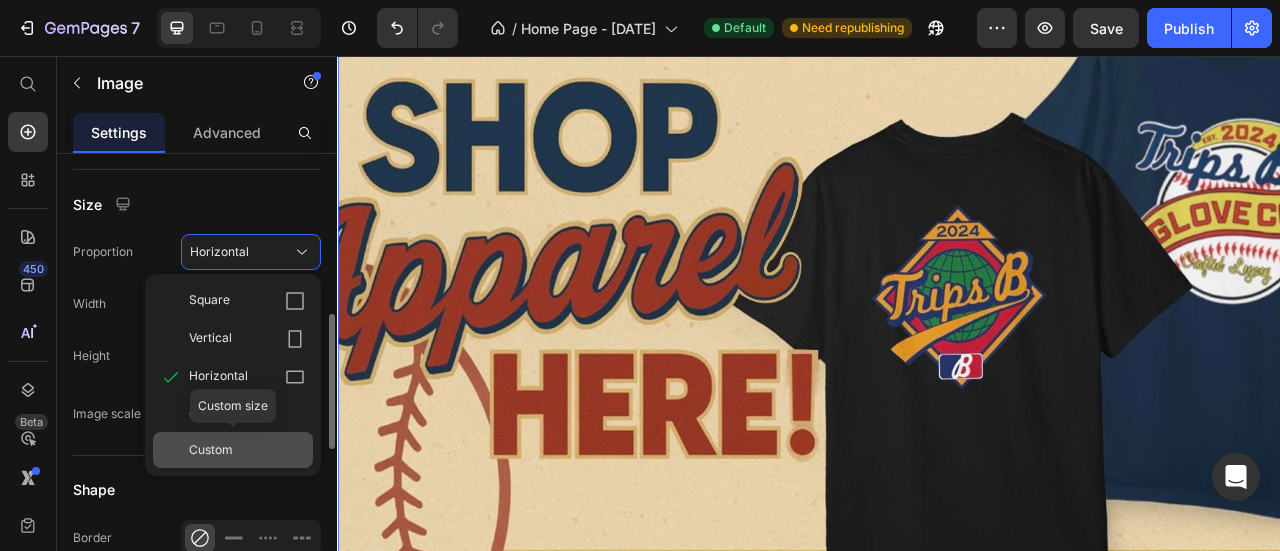 click on "Custom" at bounding box center (211, 450) 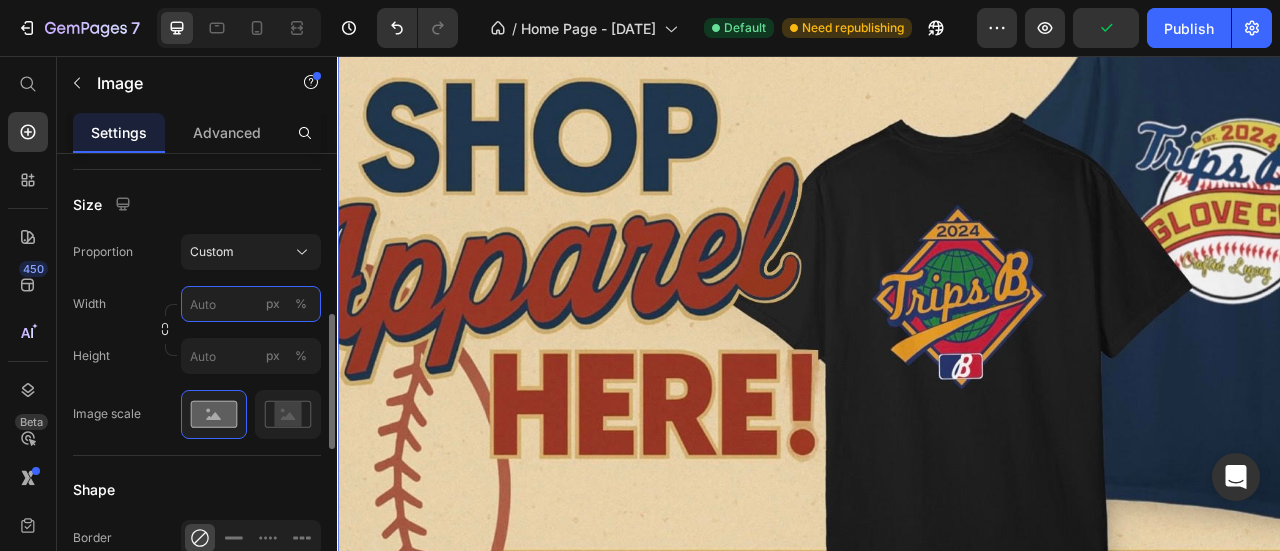 scroll, scrollTop: 952, scrollLeft: 0, axis: vertical 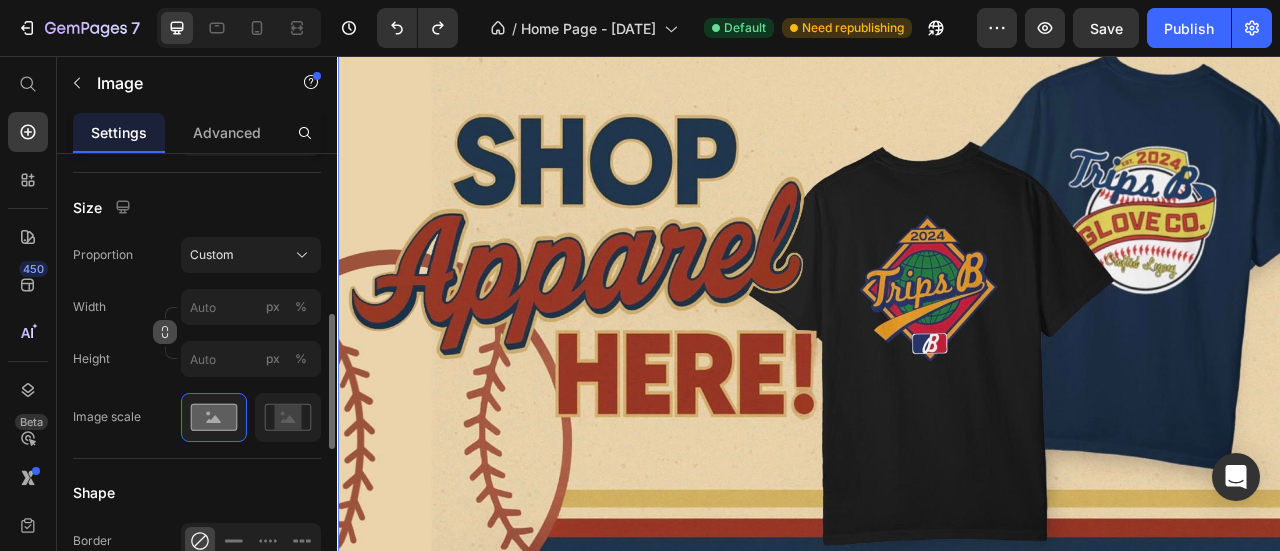 click 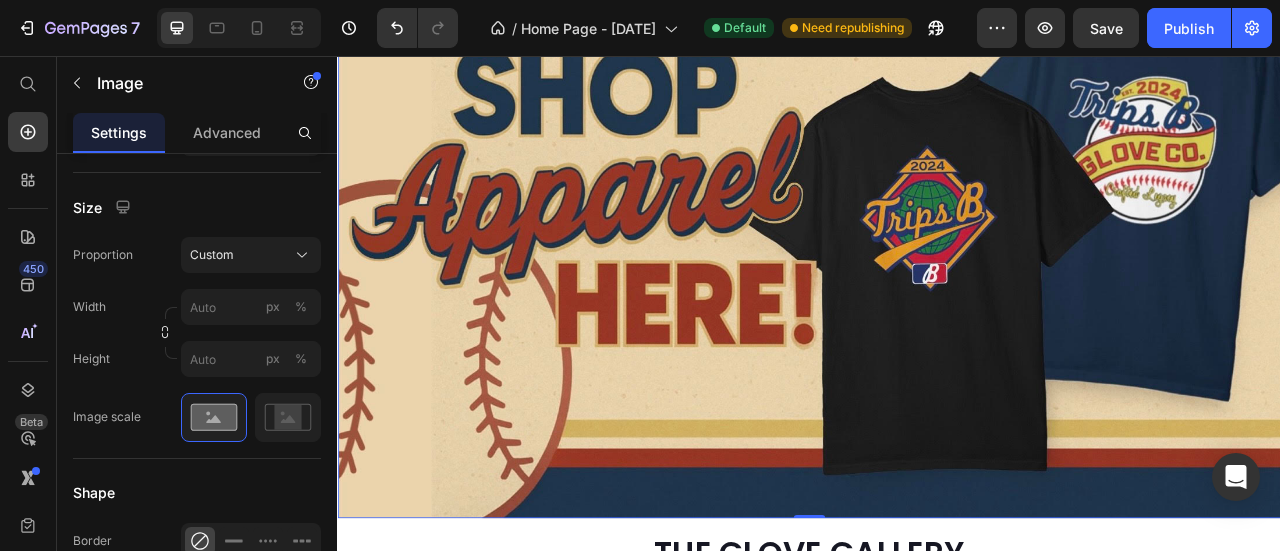 scroll, scrollTop: 1043, scrollLeft: 0, axis: vertical 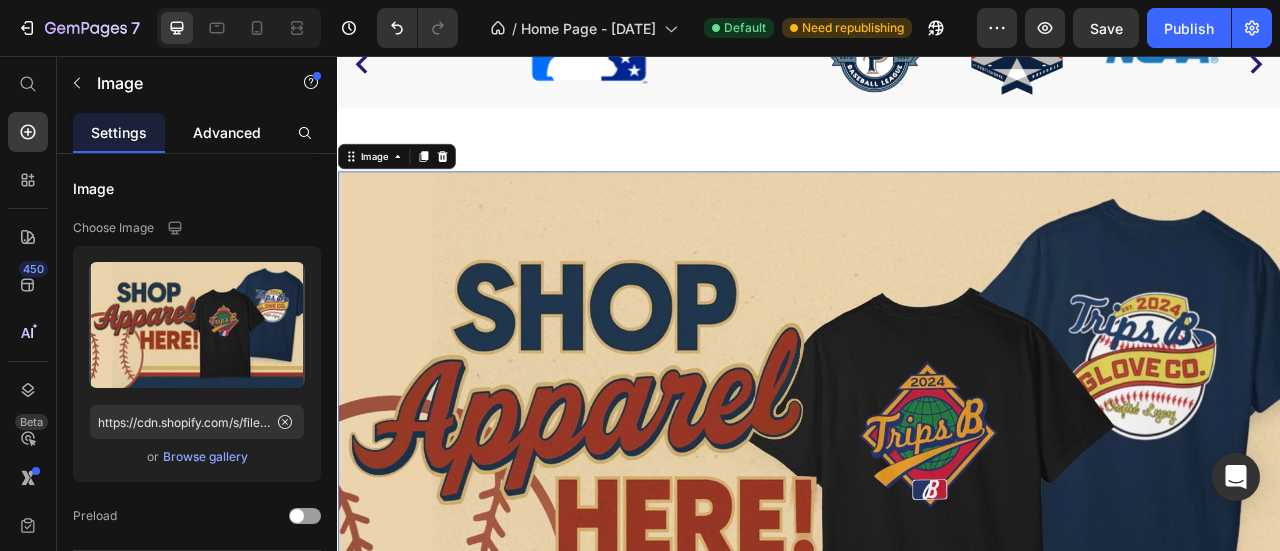 click on "Advanced" 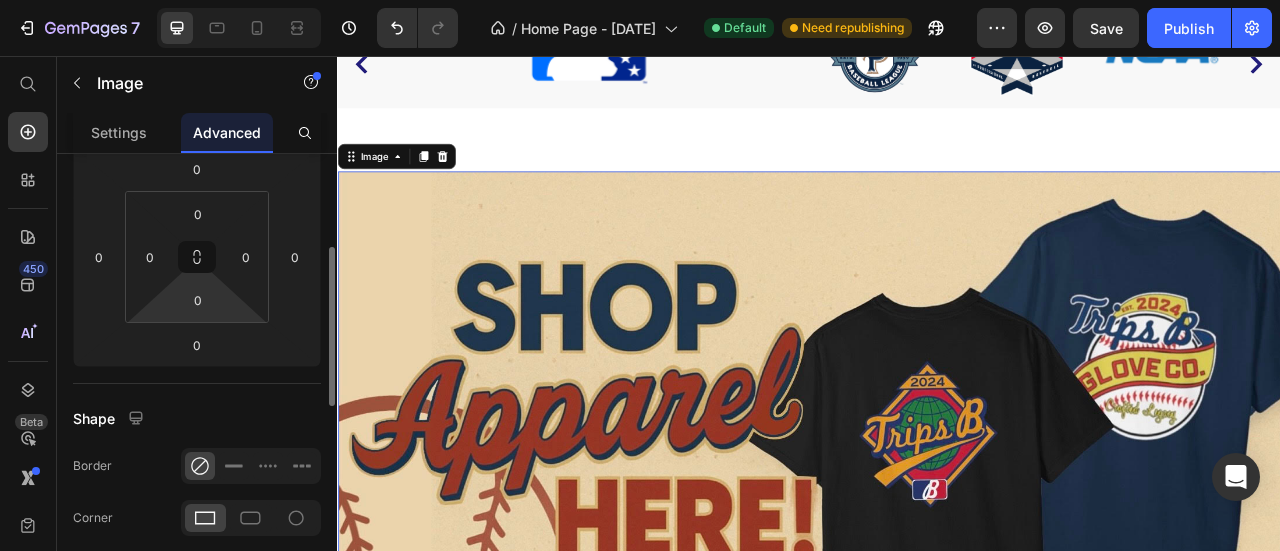 scroll, scrollTop: 268, scrollLeft: 0, axis: vertical 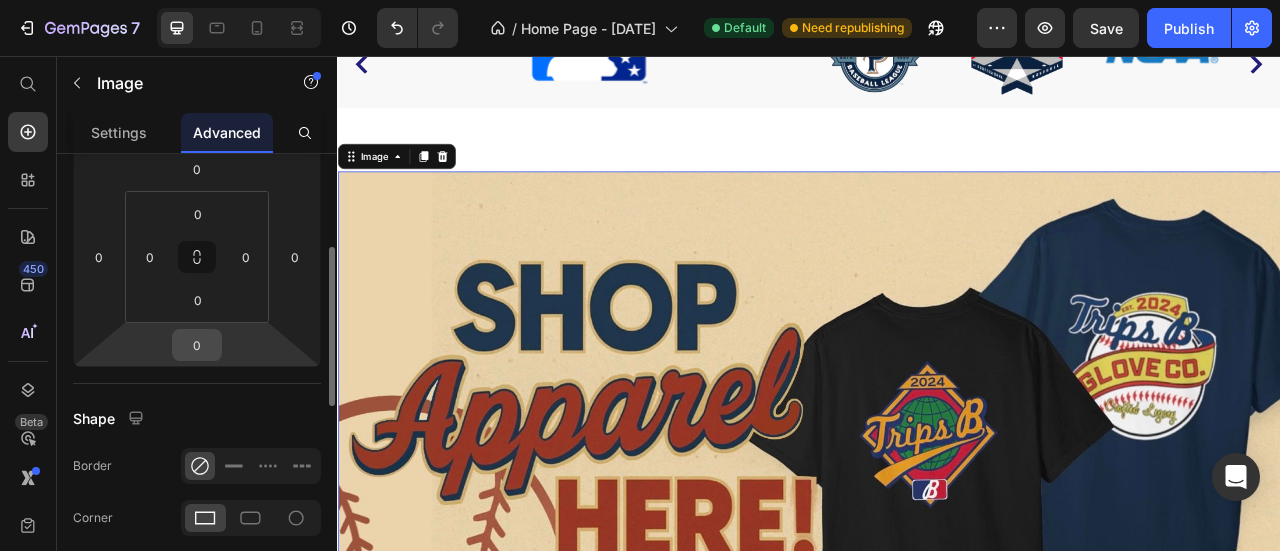 drag, startPoint x: 200, startPoint y: 321, endPoint x: 200, endPoint y: 348, distance: 27 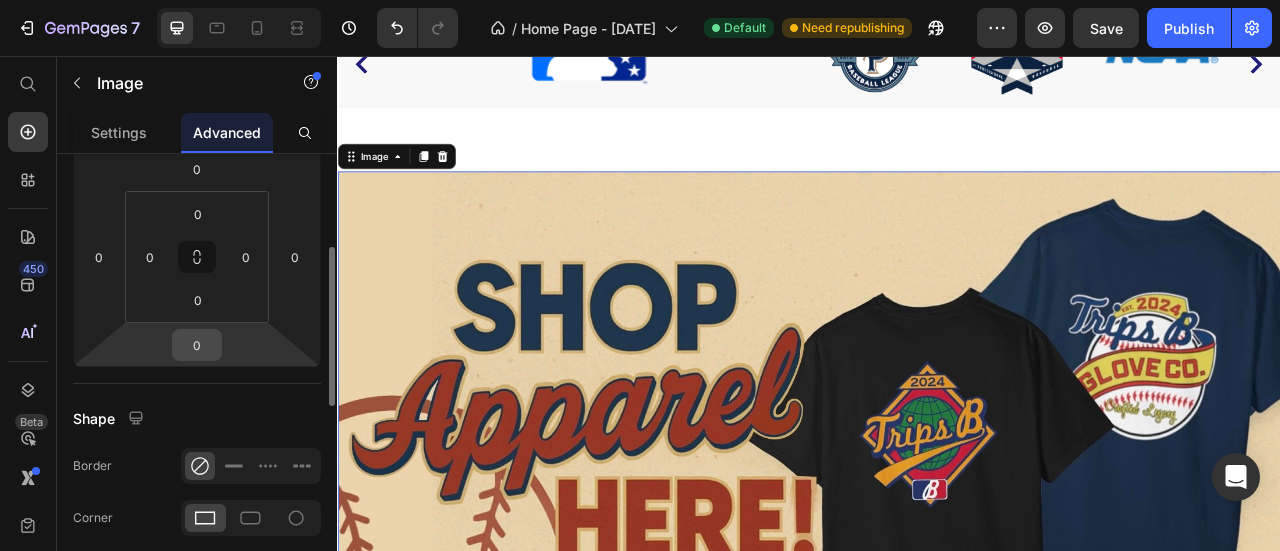 click on "0 0 0 0 0 0 0 0" 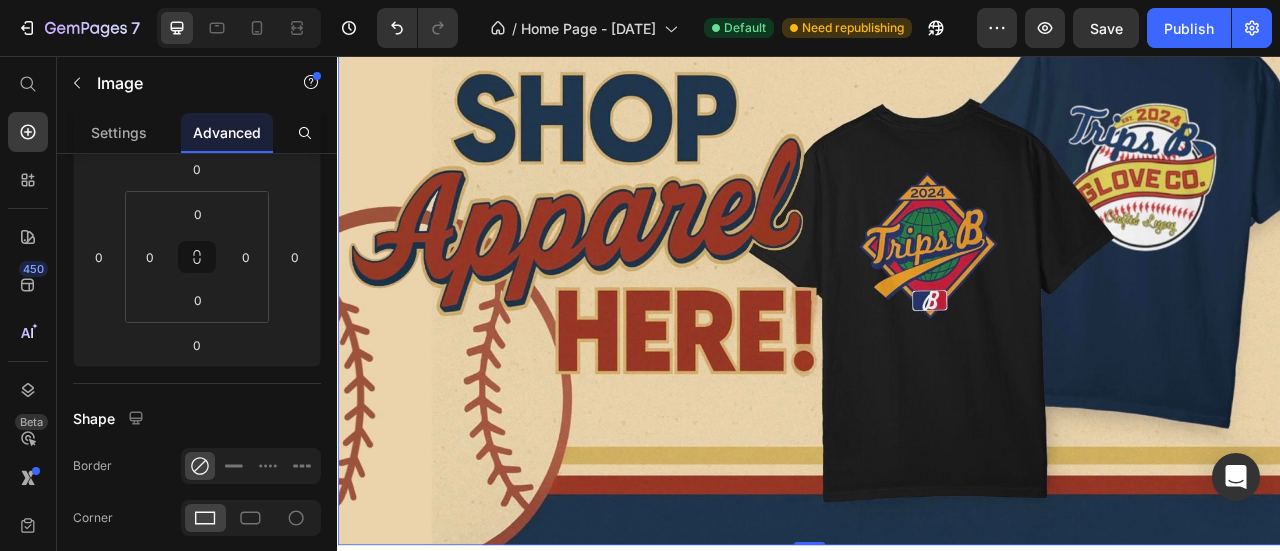 scroll, scrollTop: 1008, scrollLeft: 0, axis: vertical 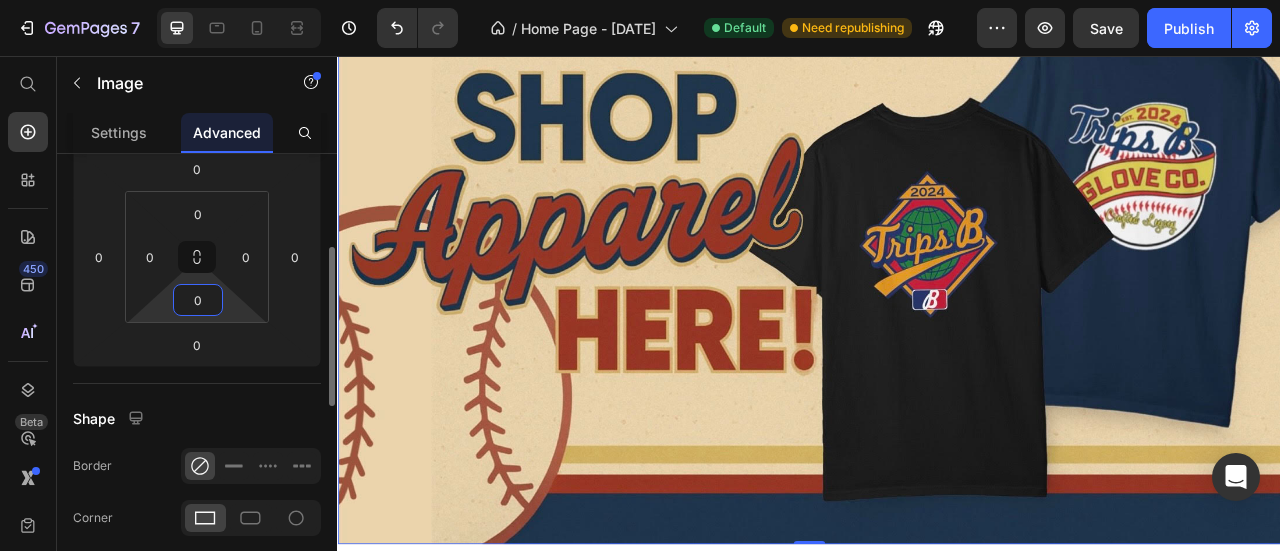 click on "0" at bounding box center (198, 300) 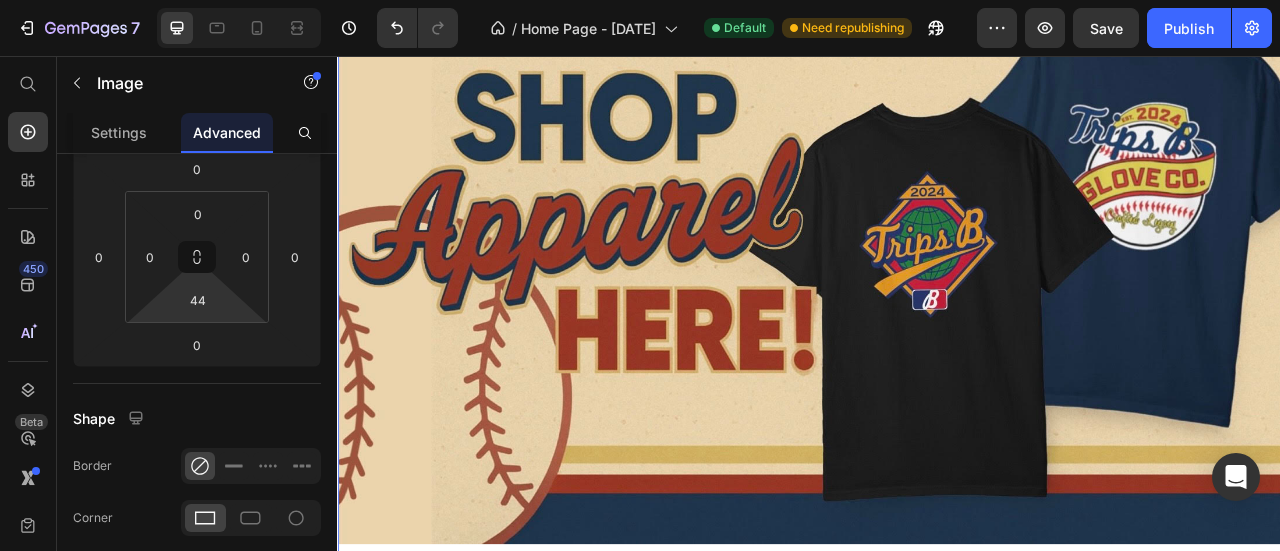type on "46" 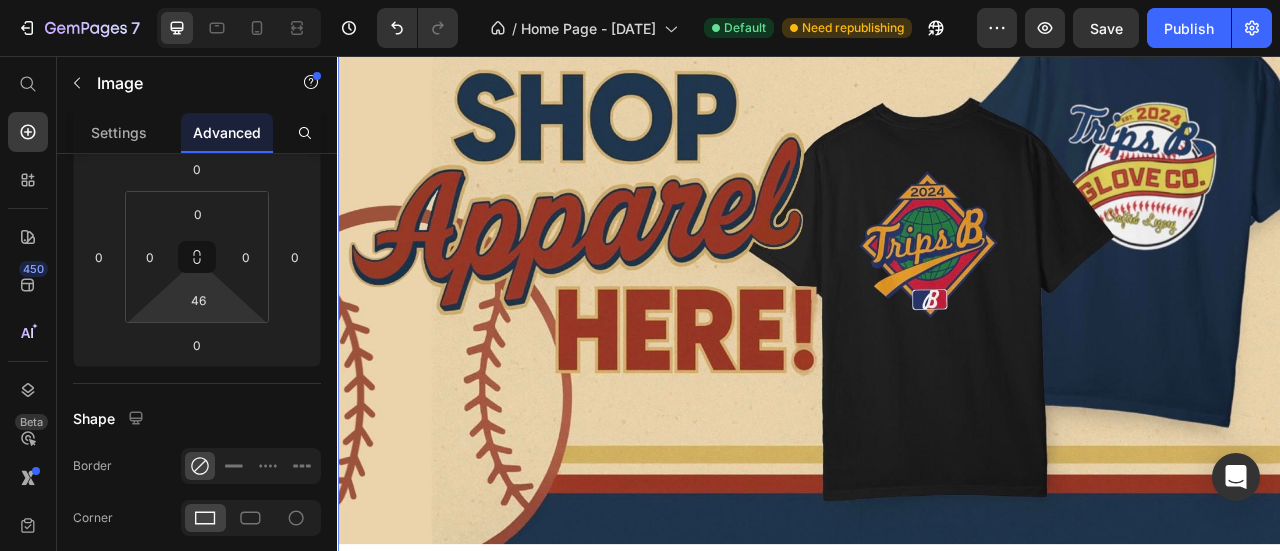 drag, startPoint x: 196, startPoint y: 321, endPoint x: 199, endPoint y: 298, distance: 23.194826 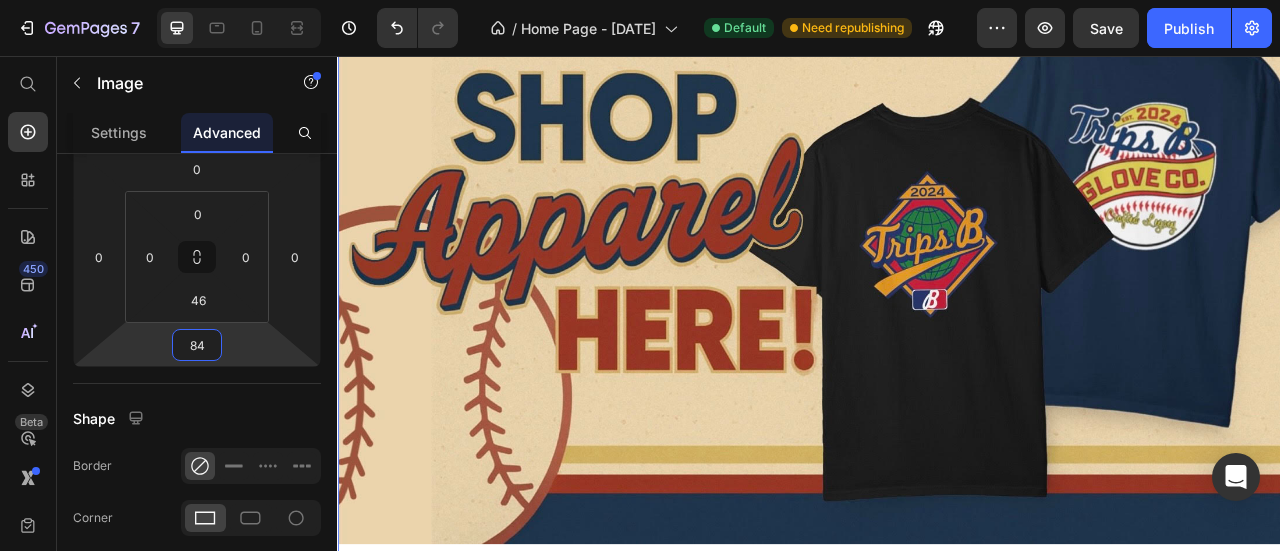 drag, startPoint x: 202, startPoint y: 363, endPoint x: 202, endPoint y: 321, distance: 42 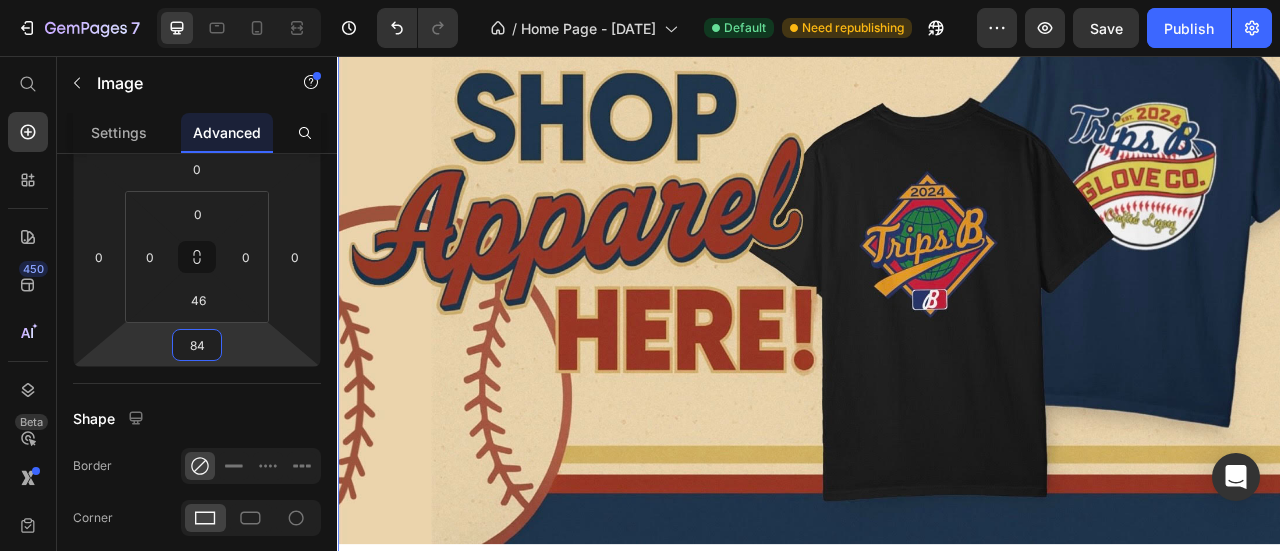 click on "[NUMBER]   /  Home Page - [DATE] Default Need republishing Preview  Save   Publish  450 Beta Start with Sections Elements Hero Section Product Detail Brands Trusted Badges Guarantee Product Breakdown How to use Testimonials Compare Bundle FAQs Social Proof Brand Story Product List Collection Blog List Contact Sticky Add to Cart Custom Footer Browse Library 450 Layout
Row
Row
Row
Row Text
Heading
Text Block Button
Button
Button
Sticky Back to top Media
Image" at bounding box center [640, 0] 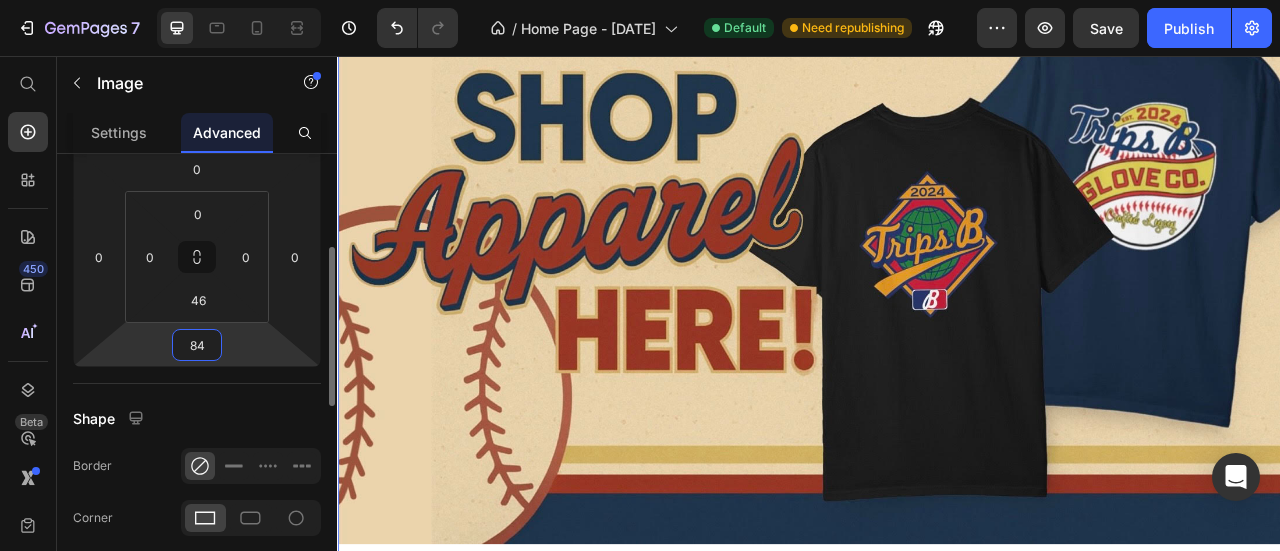 type on "0" 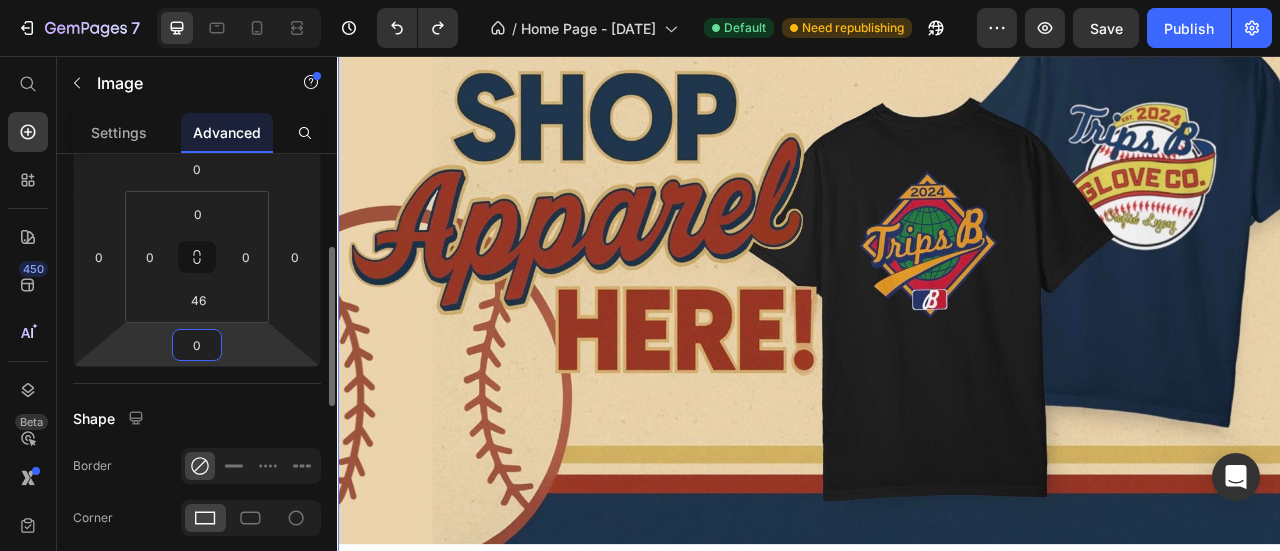 type on "0" 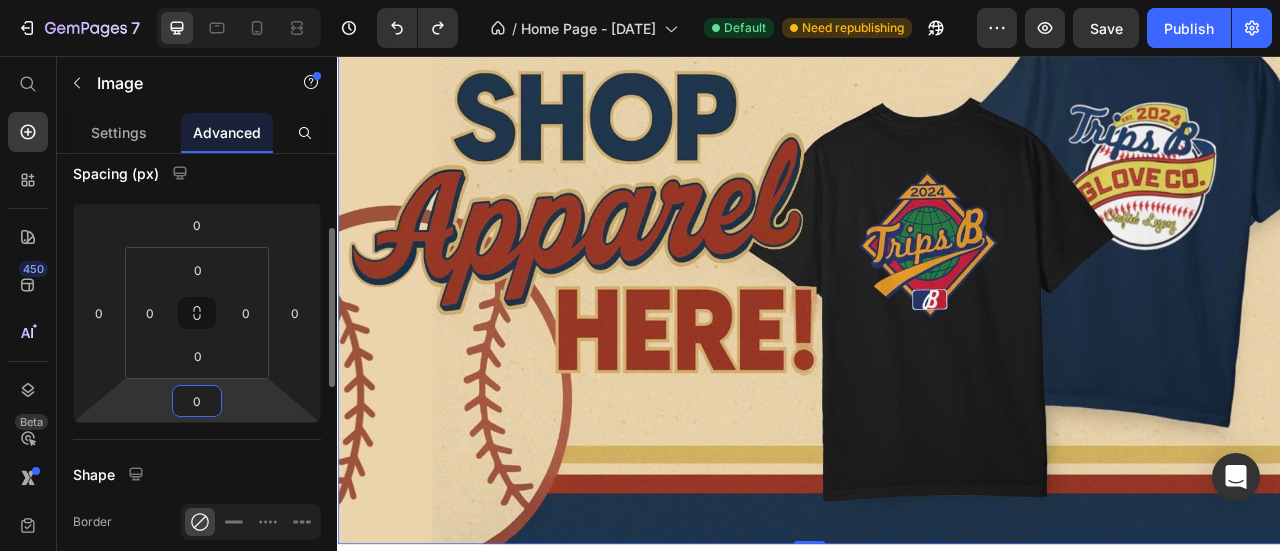 scroll, scrollTop: 212, scrollLeft: 0, axis: vertical 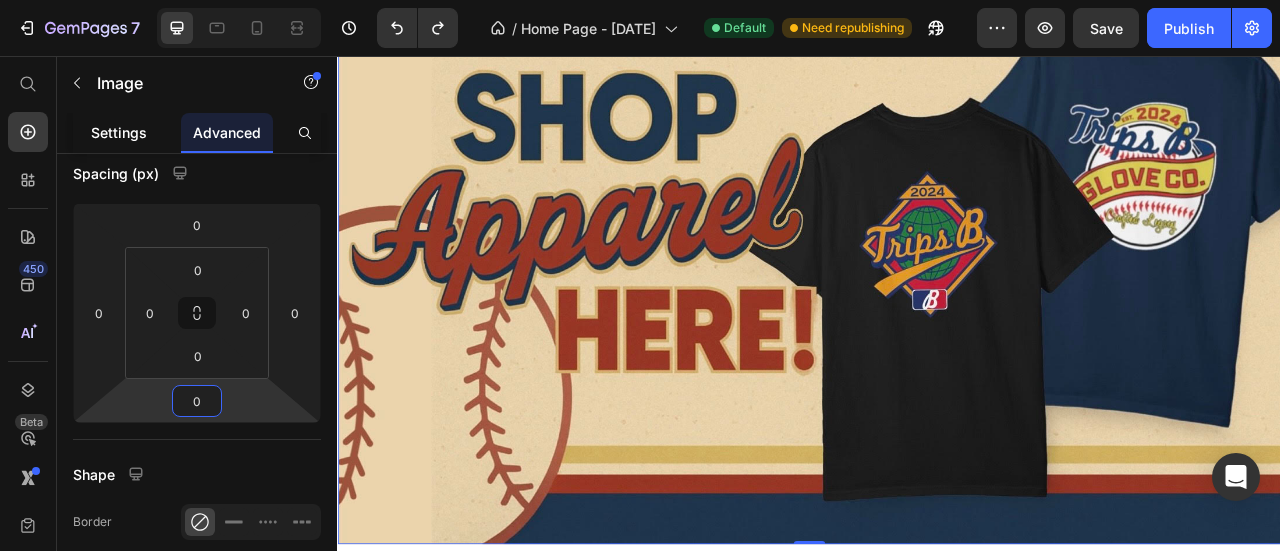 click on "Settings" 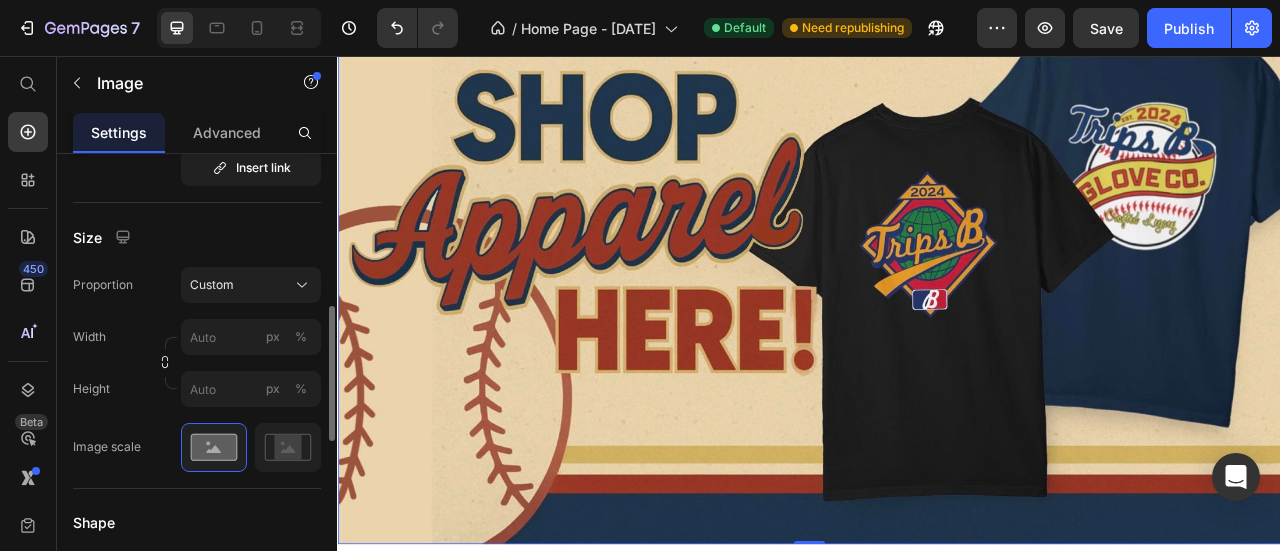 scroll, scrollTop: 510, scrollLeft: 0, axis: vertical 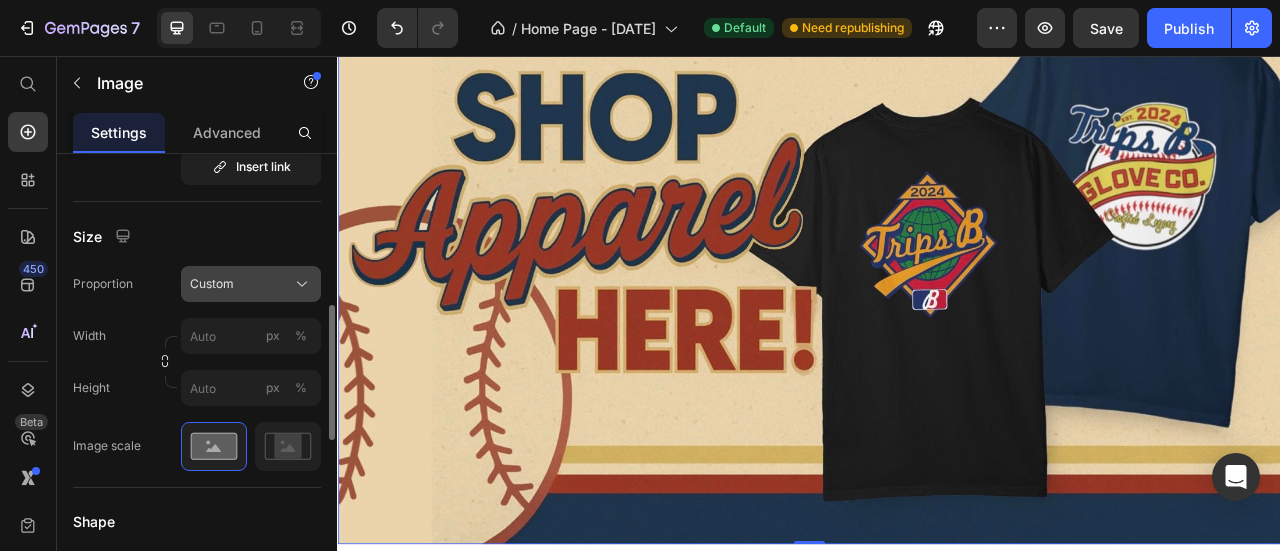 click 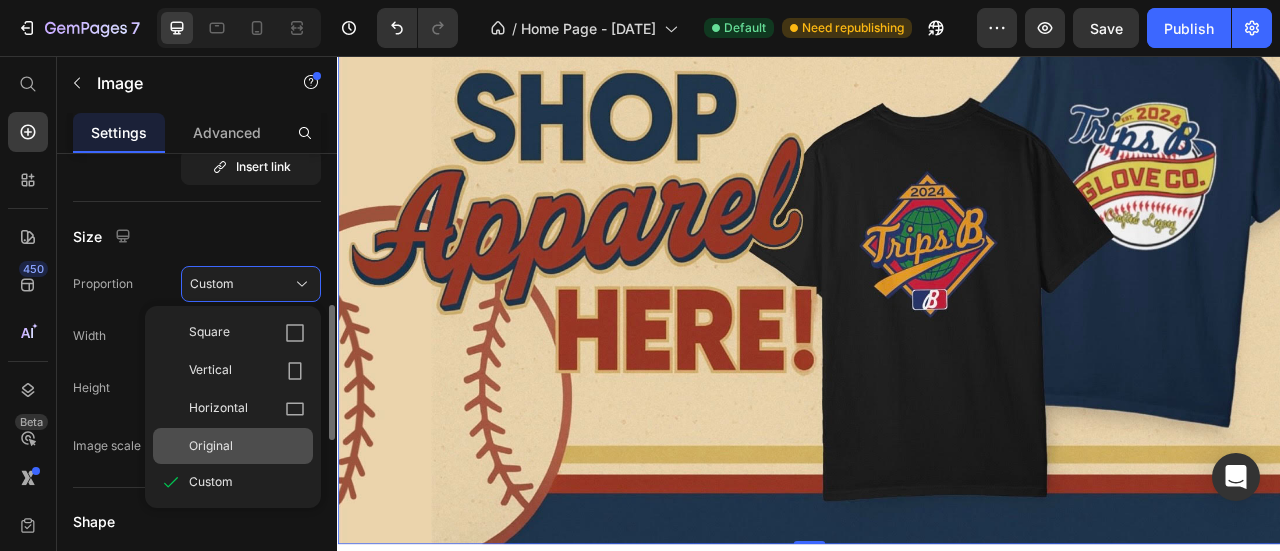 click on "Original" at bounding box center (247, 446) 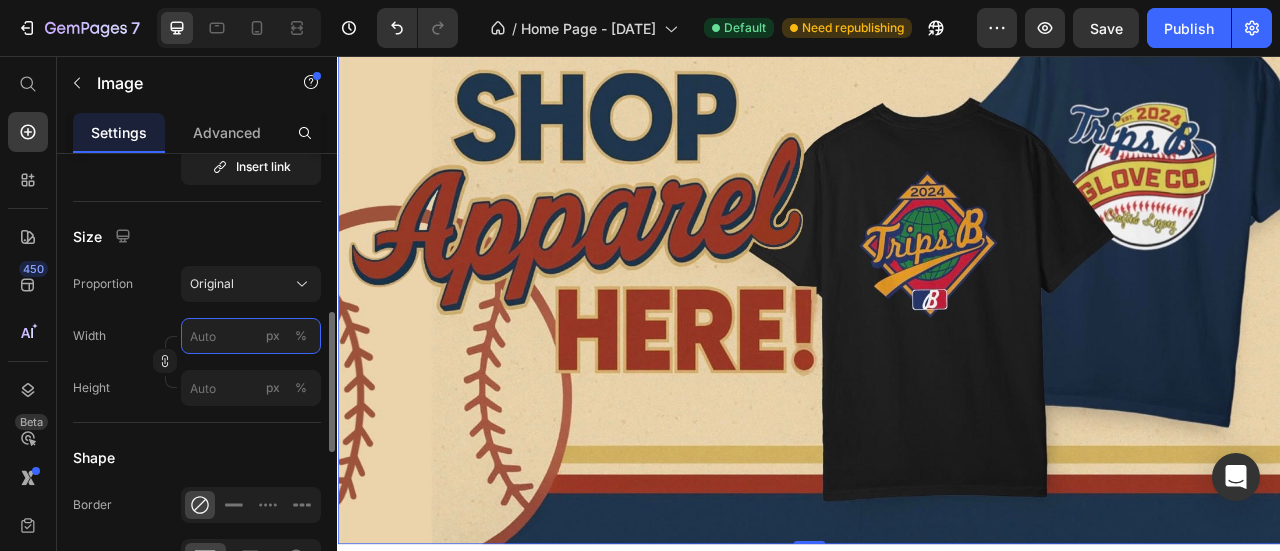 click on "px %" at bounding box center (251, 336) 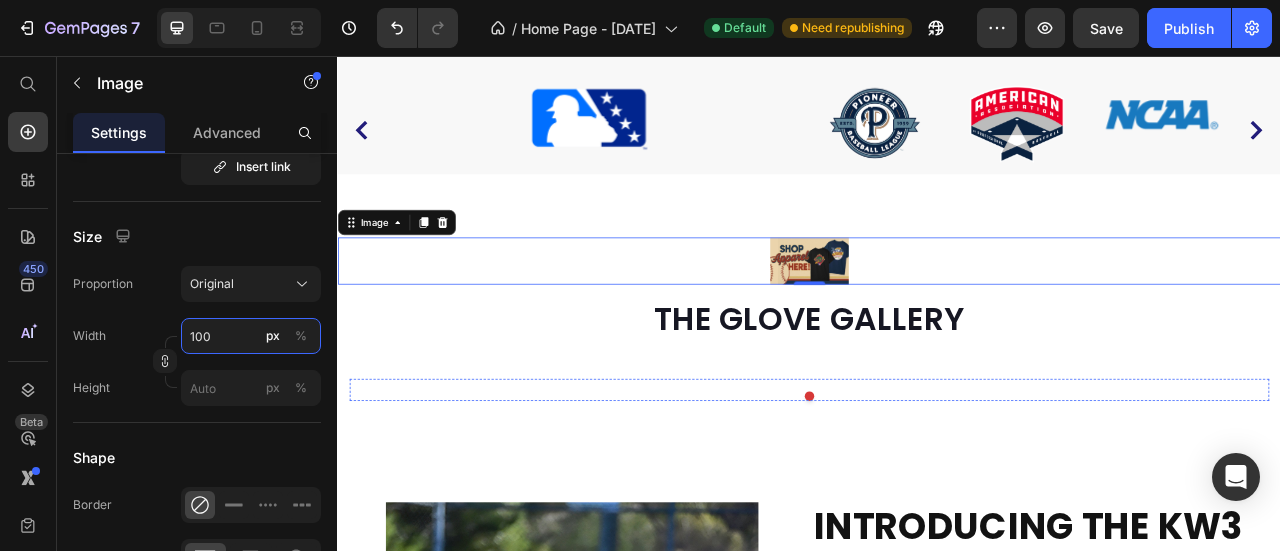 scroll, scrollTop: 687, scrollLeft: 0, axis: vertical 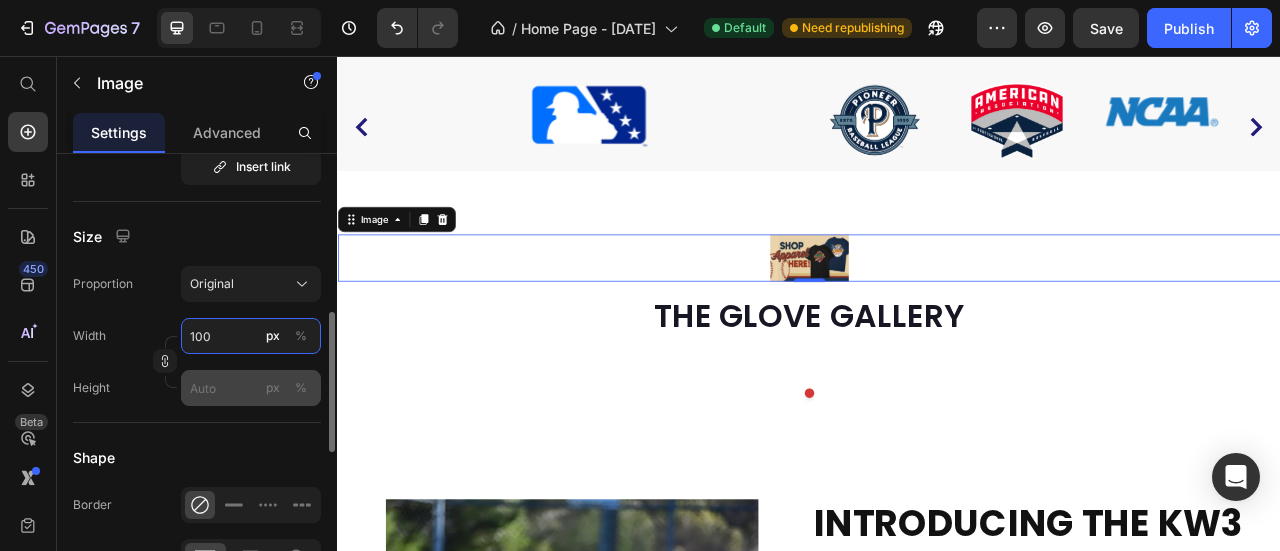 type on "100" 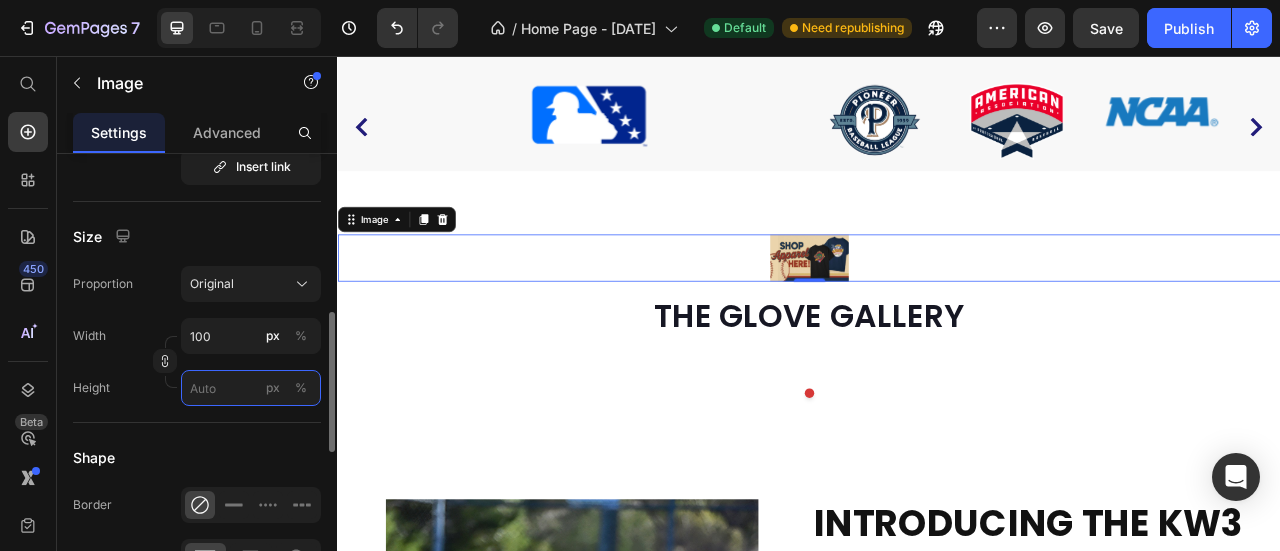 click on "px %" at bounding box center [251, 388] 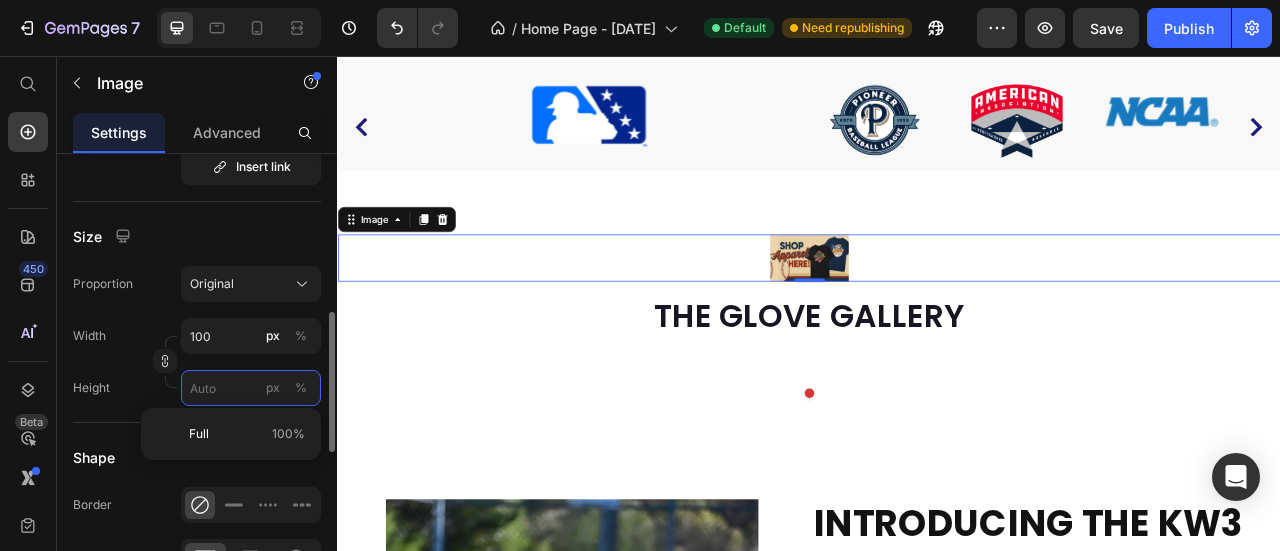 type 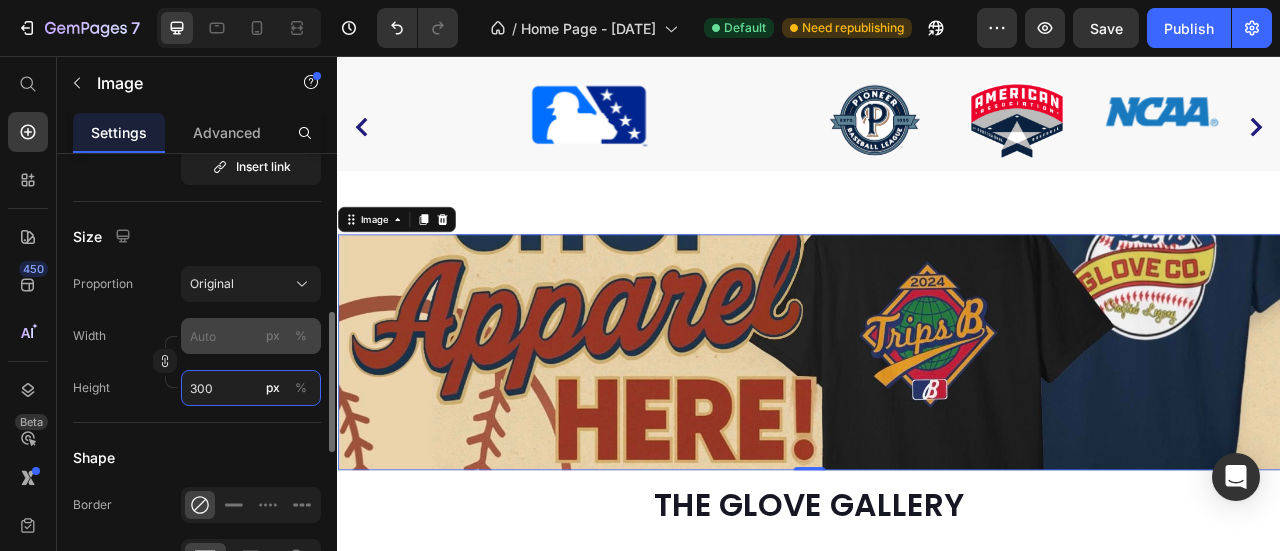 type on "300" 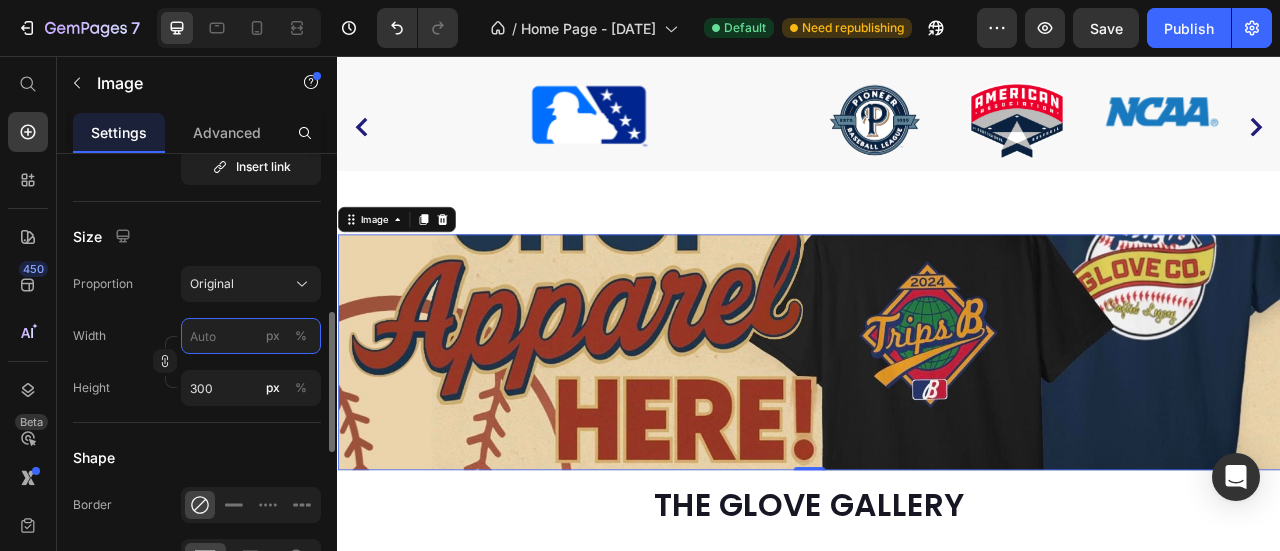 click on "px %" at bounding box center [251, 336] 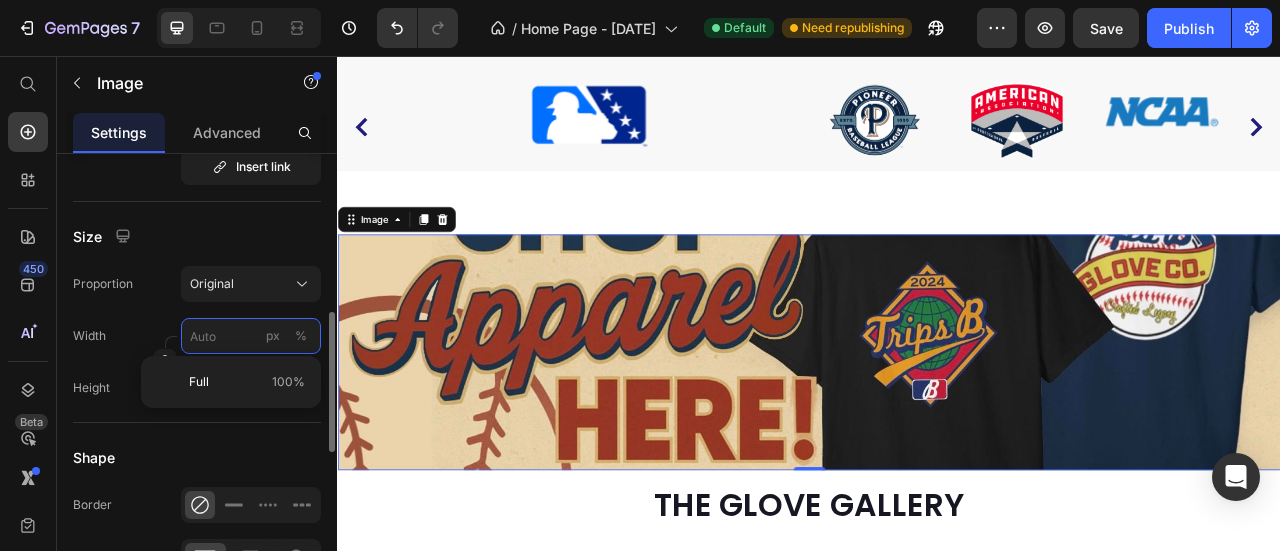 type on "3" 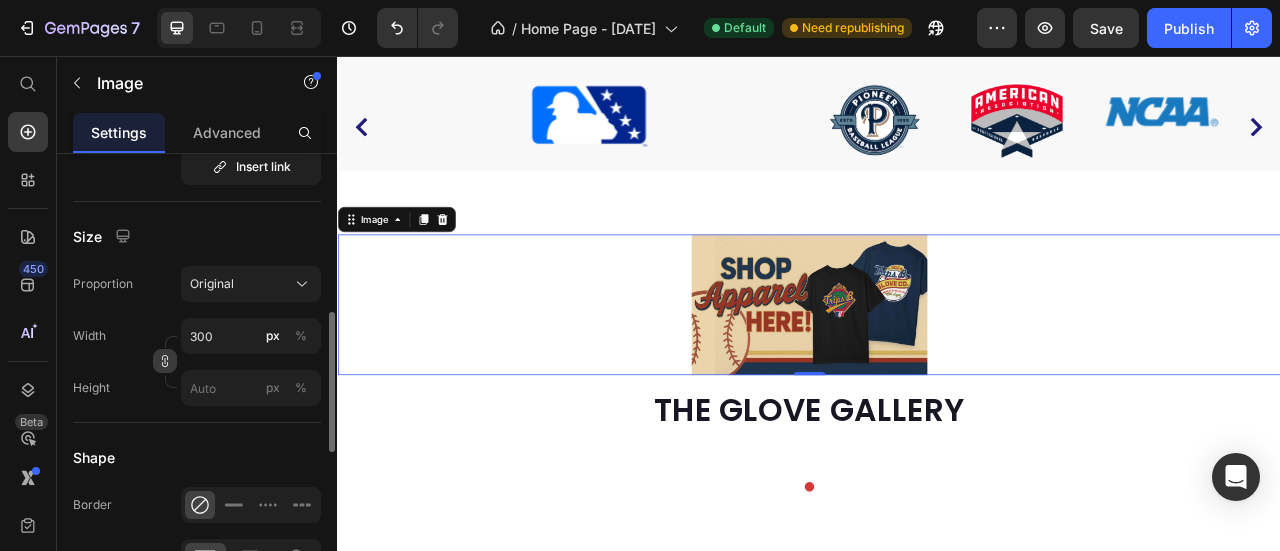 click 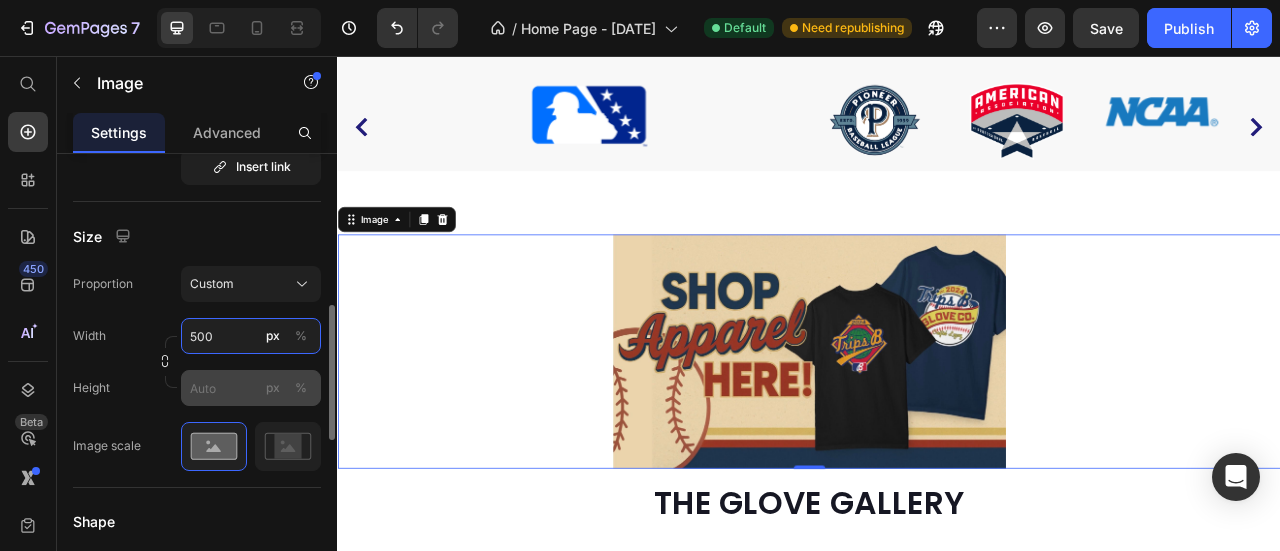 type on "500" 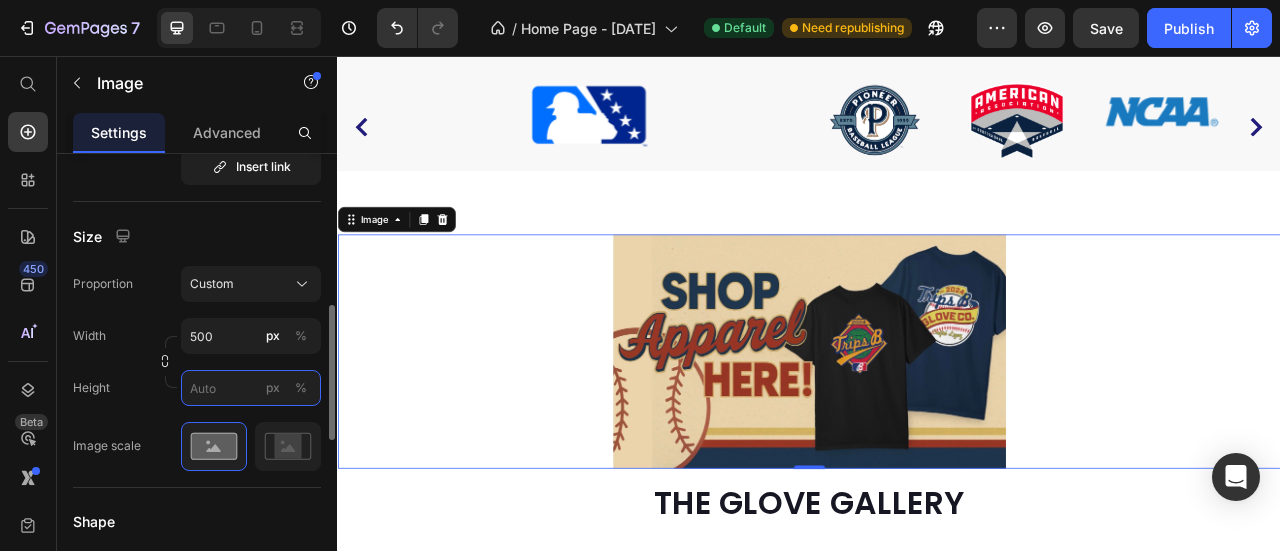 click on "px %" at bounding box center (251, 388) 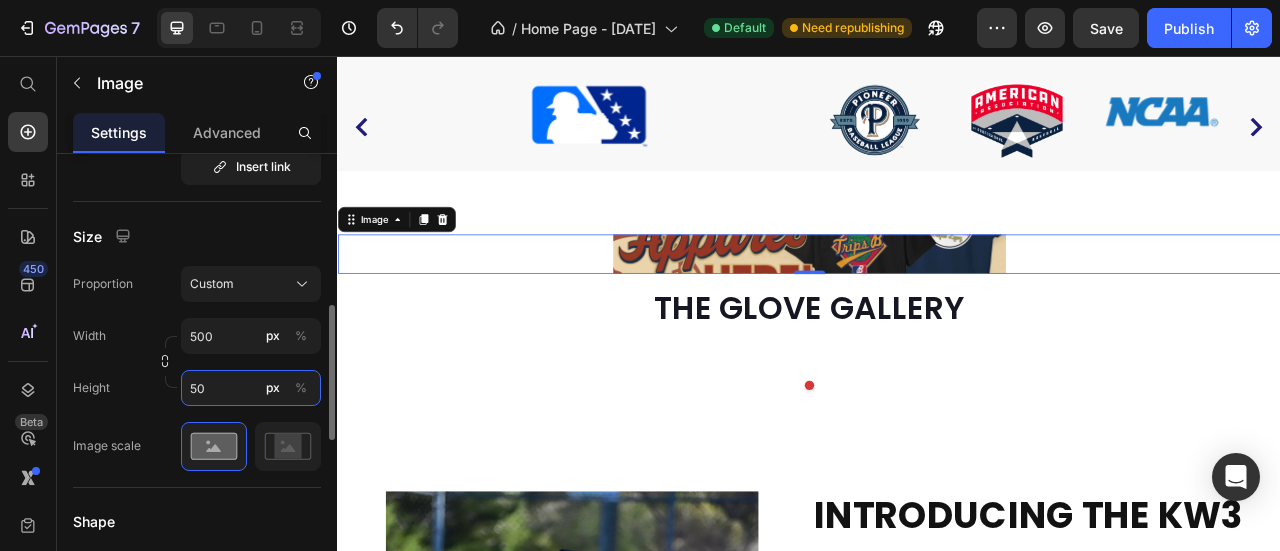 type on "5" 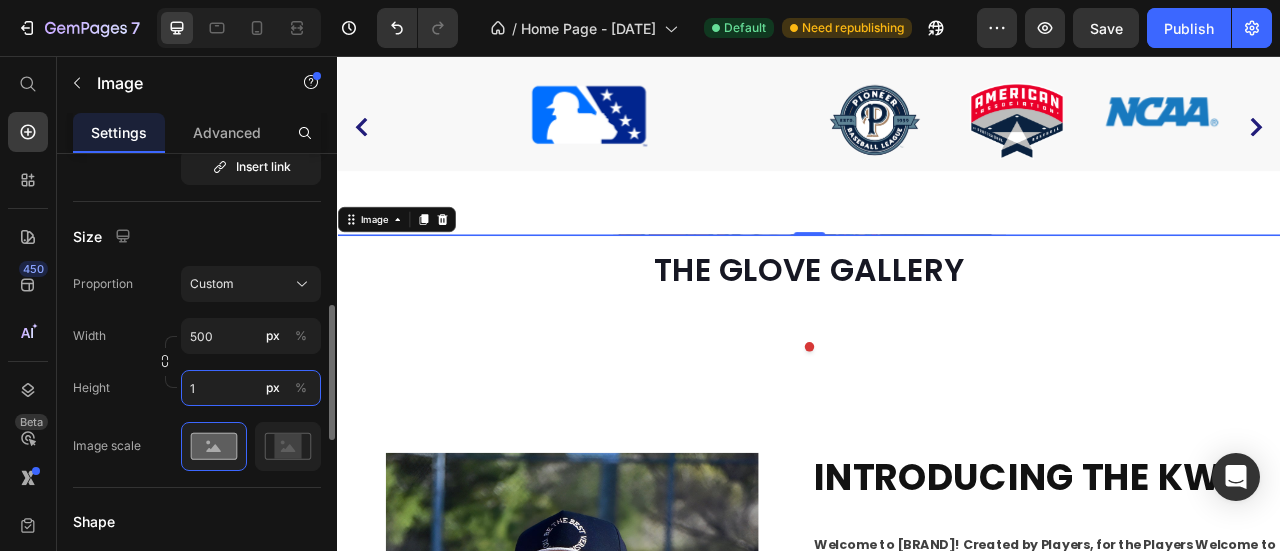 type on "10" 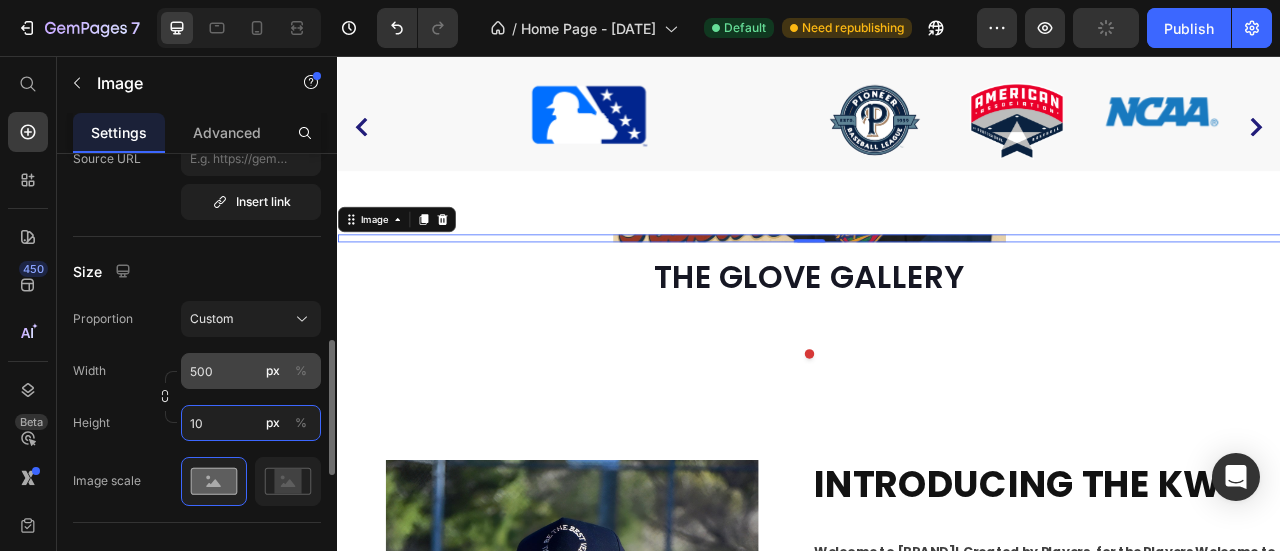 type 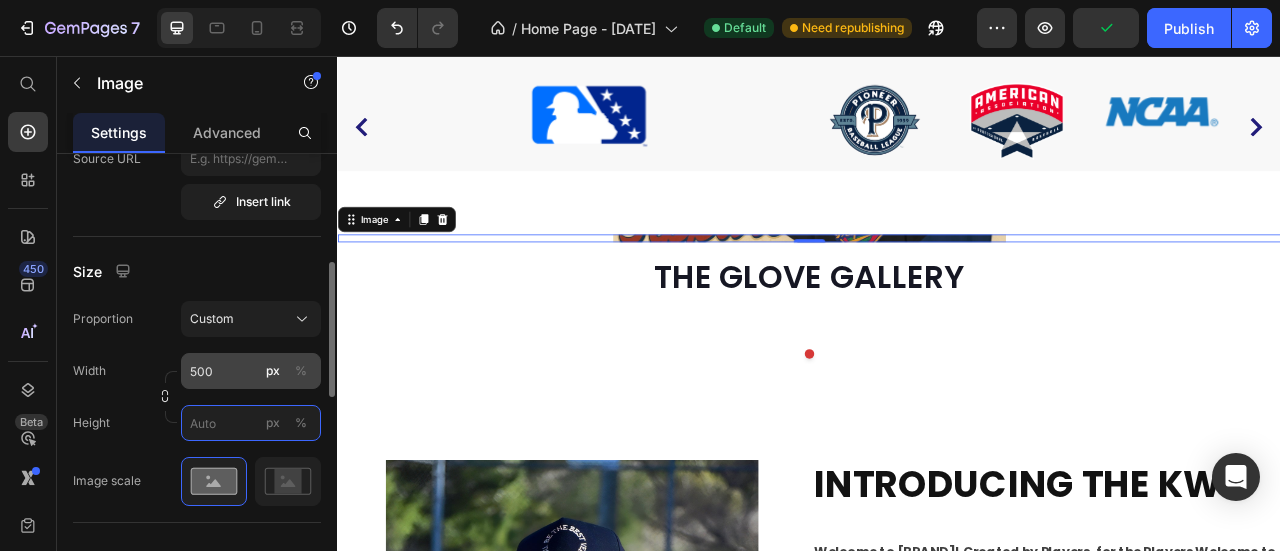 scroll, scrollTop: 449, scrollLeft: 0, axis: vertical 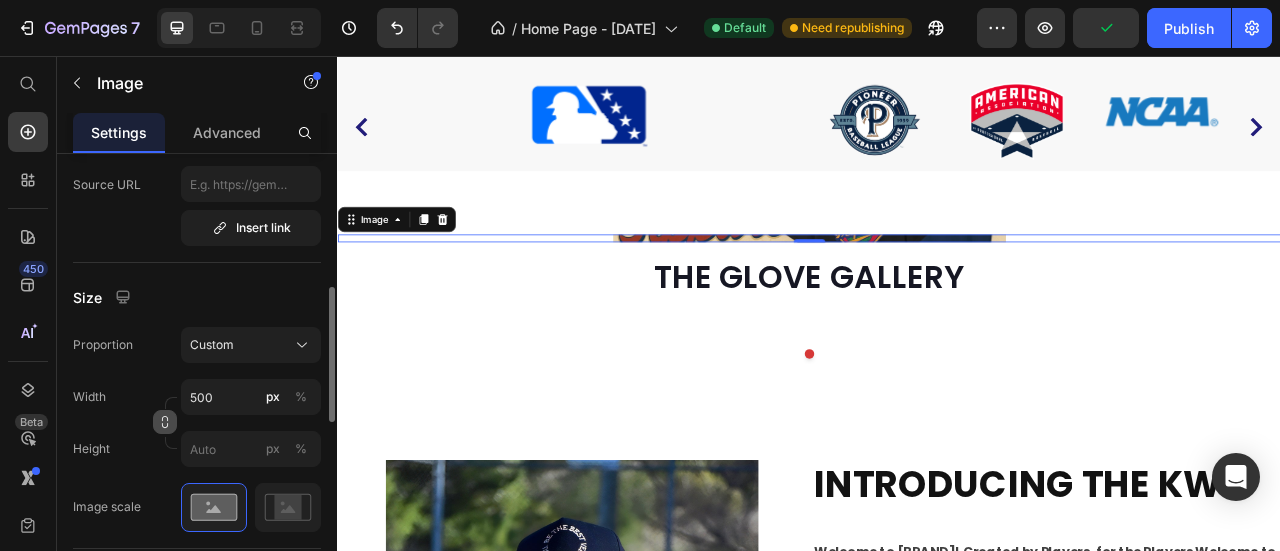 click 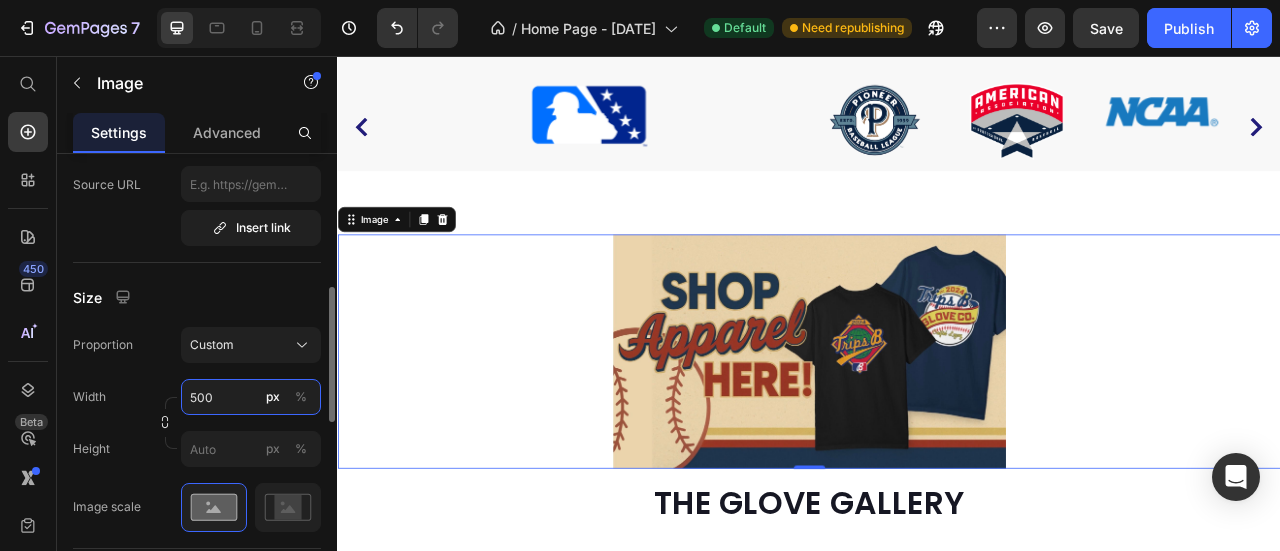 click on "500" at bounding box center [251, 397] 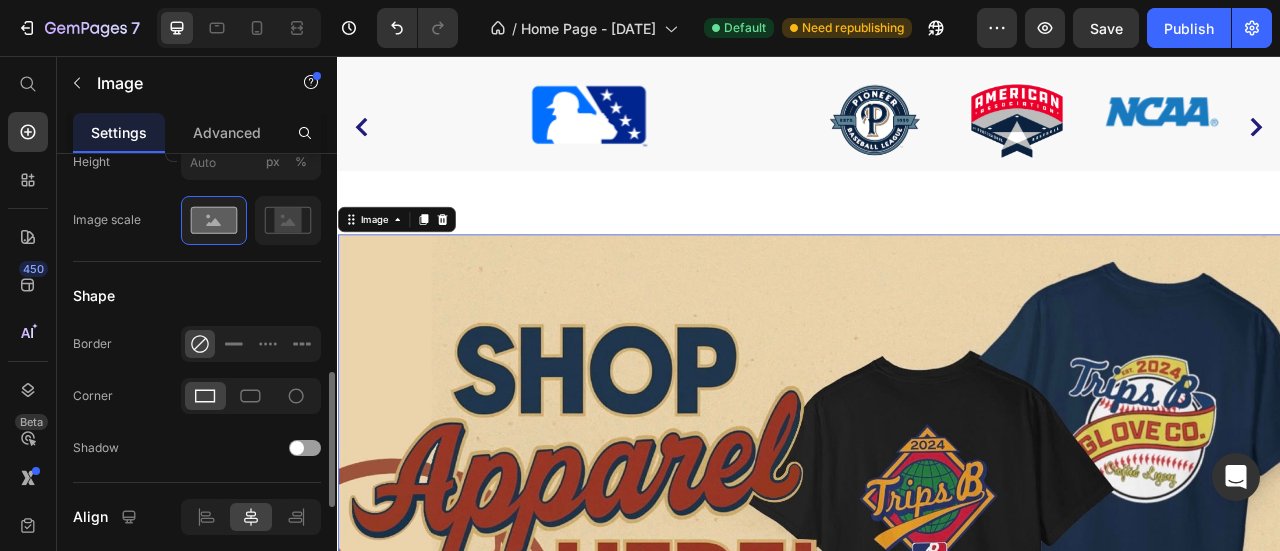 scroll, scrollTop: 745, scrollLeft: 0, axis: vertical 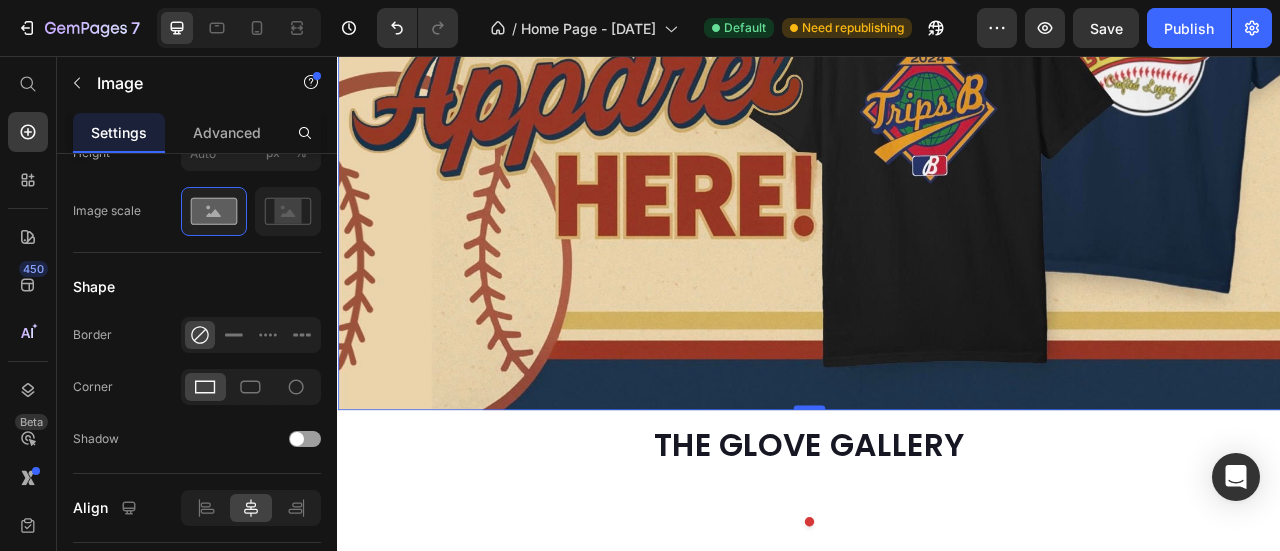 type 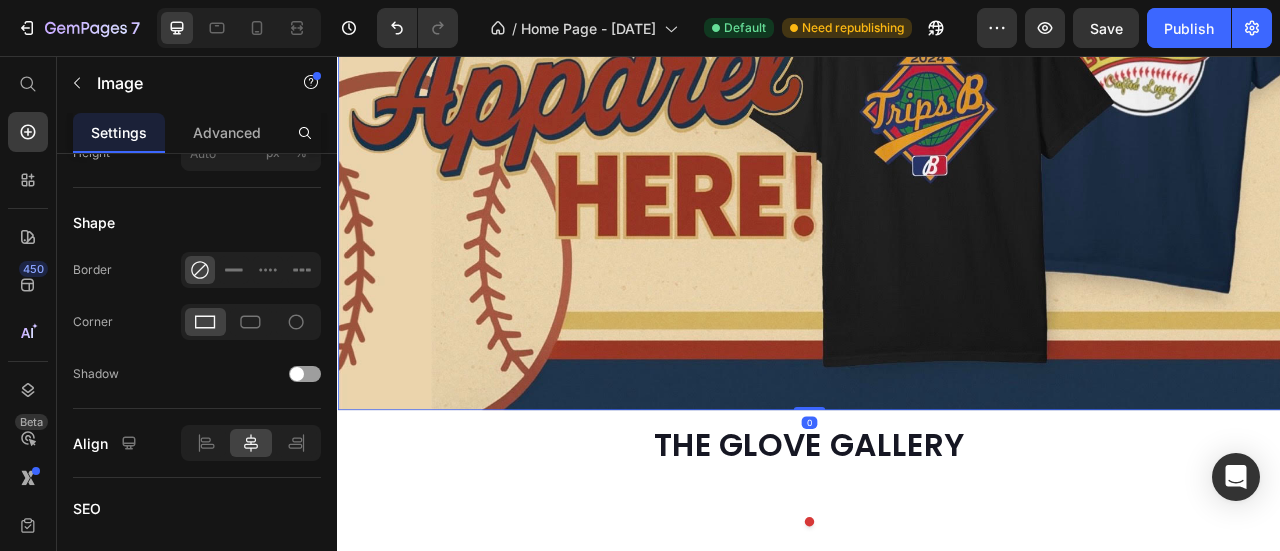 drag, startPoint x: 931, startPoint y: 492, endPoint x: 929, endPoint y: 318, distance: 174.01149 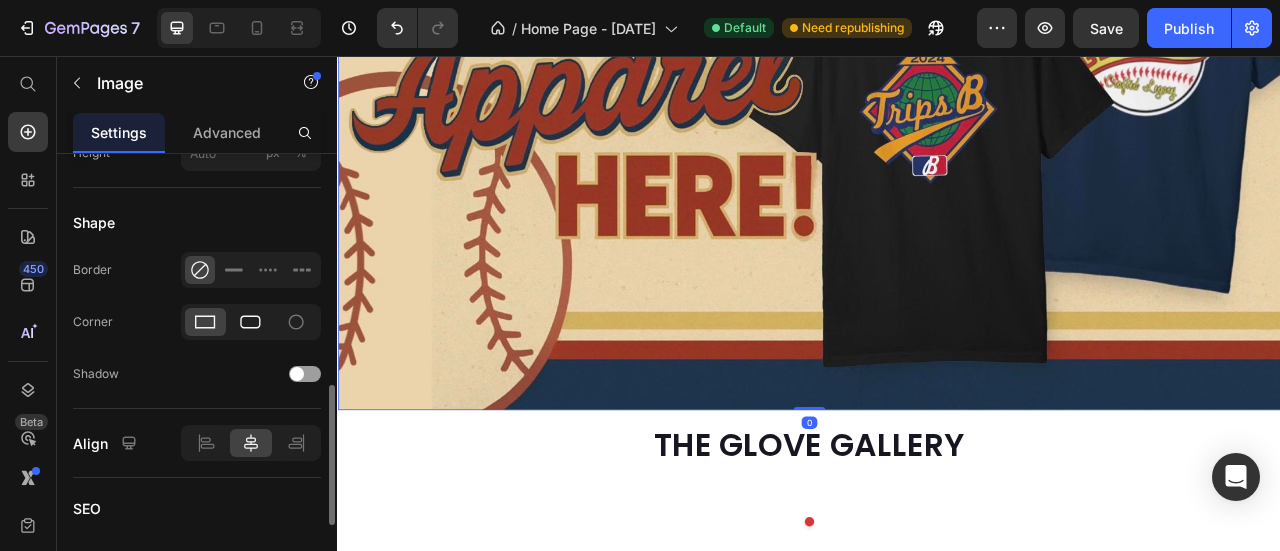 click 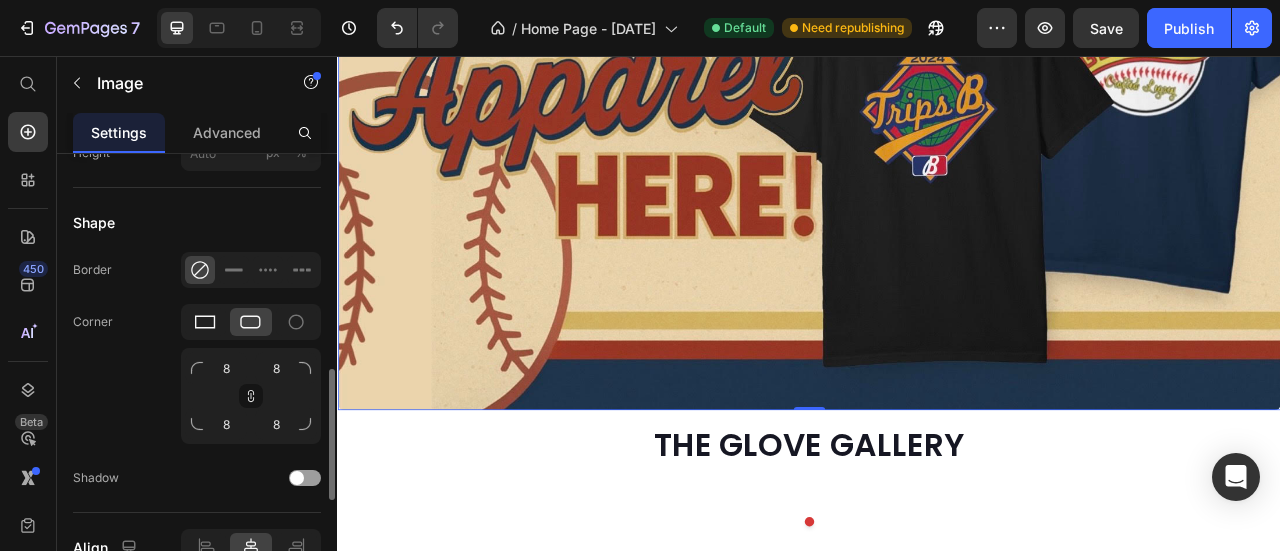 click 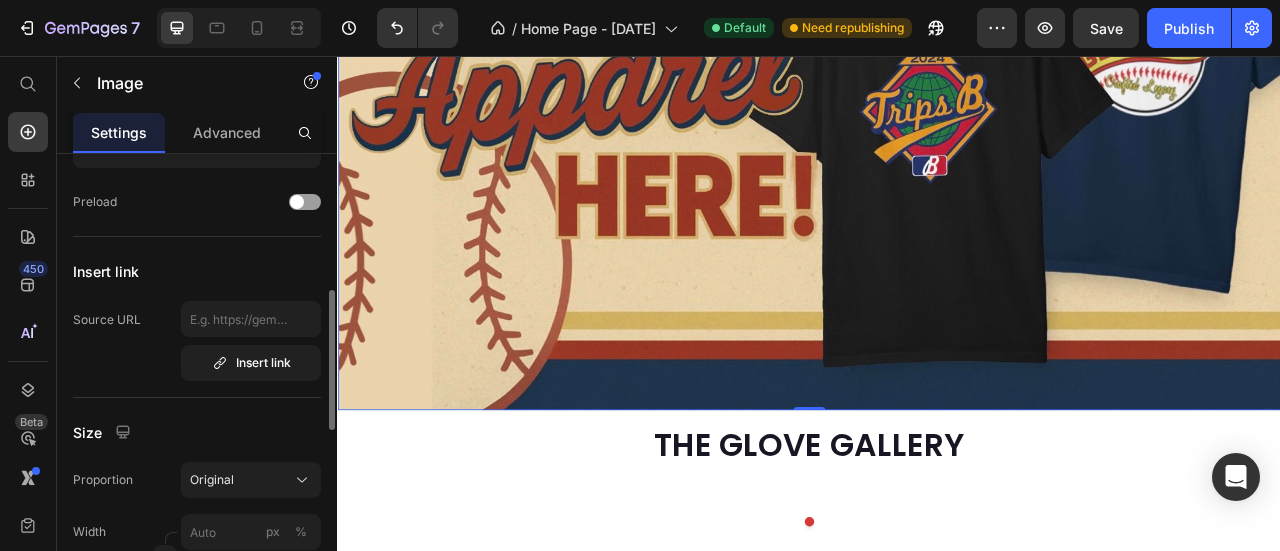 scroll, scrollTop: 410, scrollLeft: 0, axis: vertical 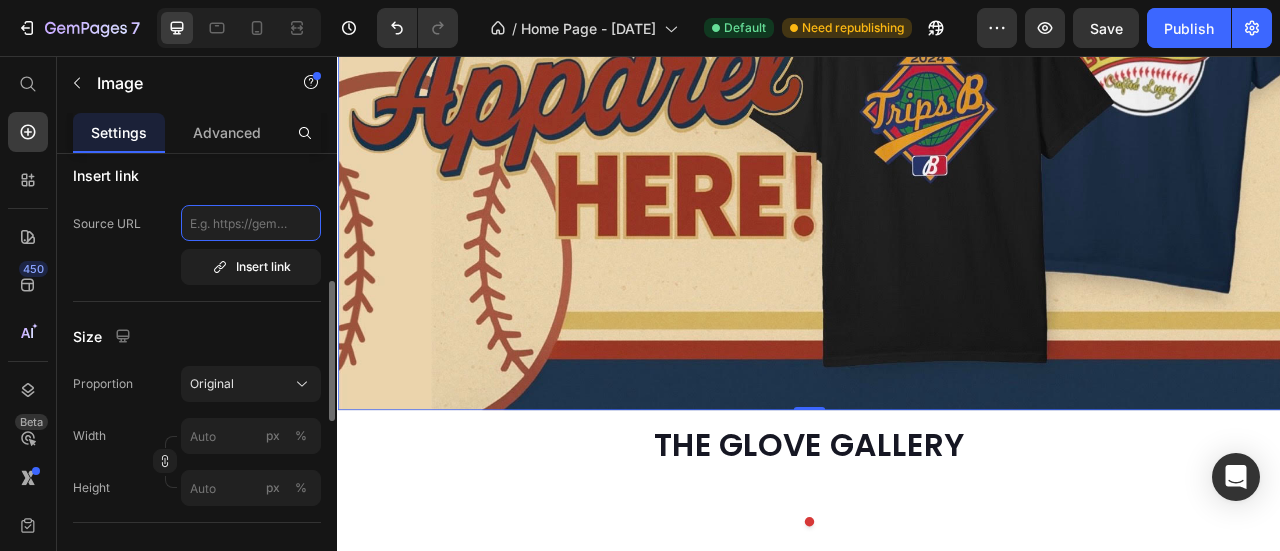 click 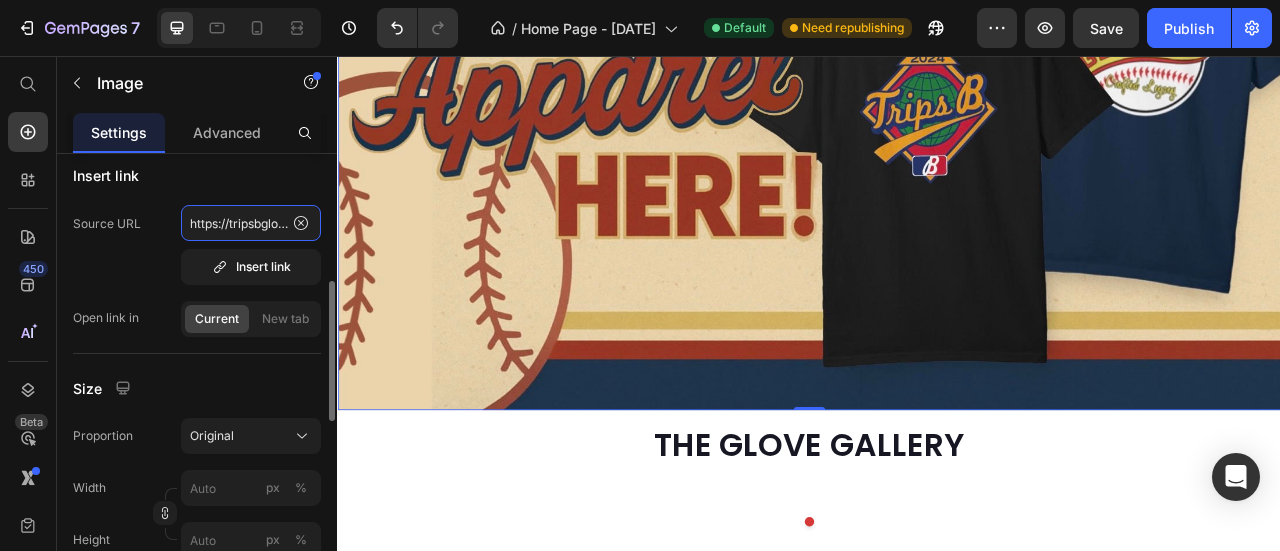 scroll, scrollTop: 0, scrollLeft: 152, axis: horizontal 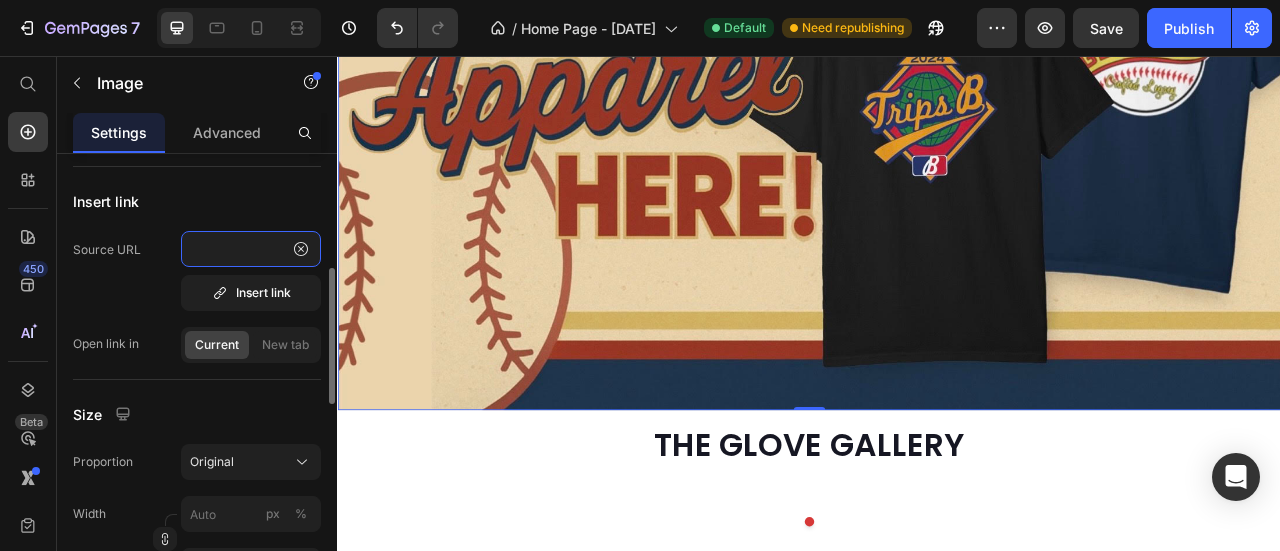 type on "https://tripsbgloves.com/collections/apparel" 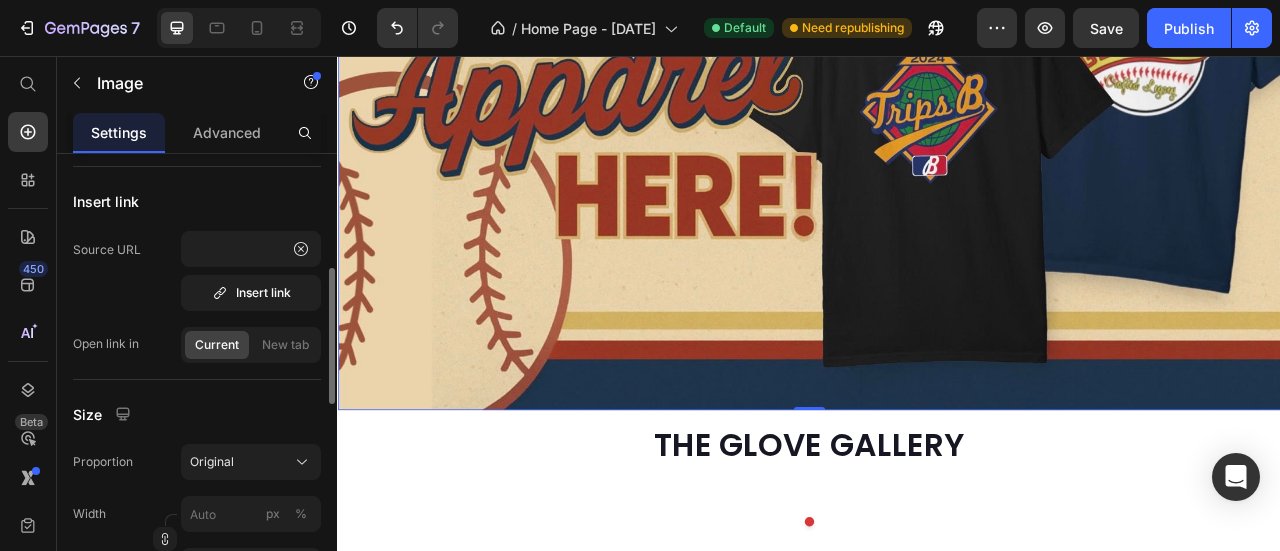click on "Source URL https://tripsbgloves.com/collections/apparel  Insert link   Open link in  Current New tab" at bounding box center [197, 297] 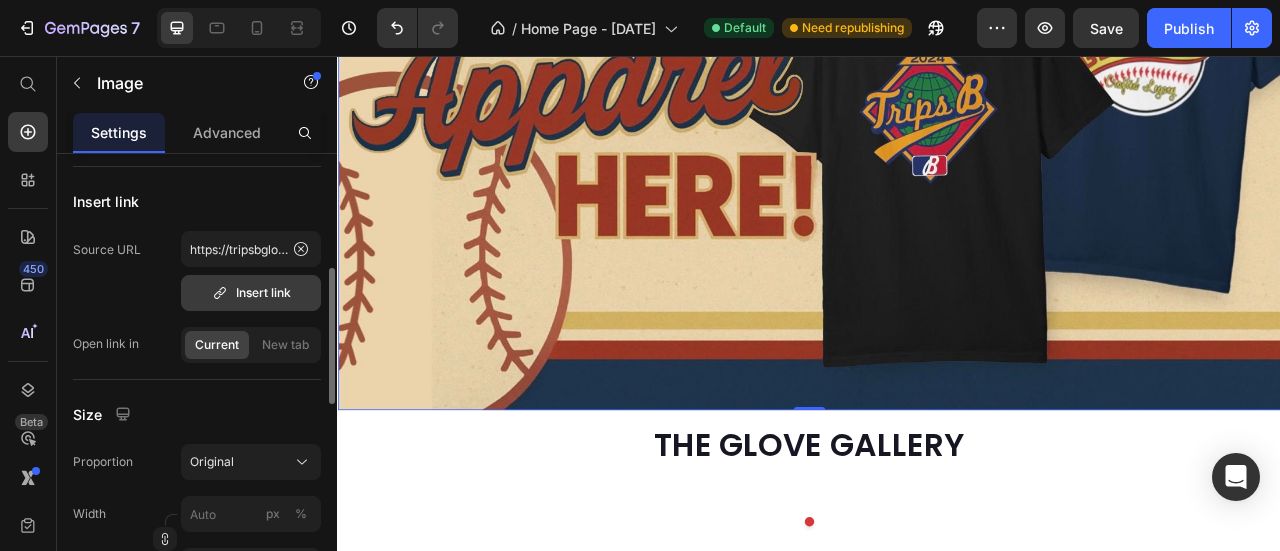 click on "Insert link" at bounding box center [251, 293] 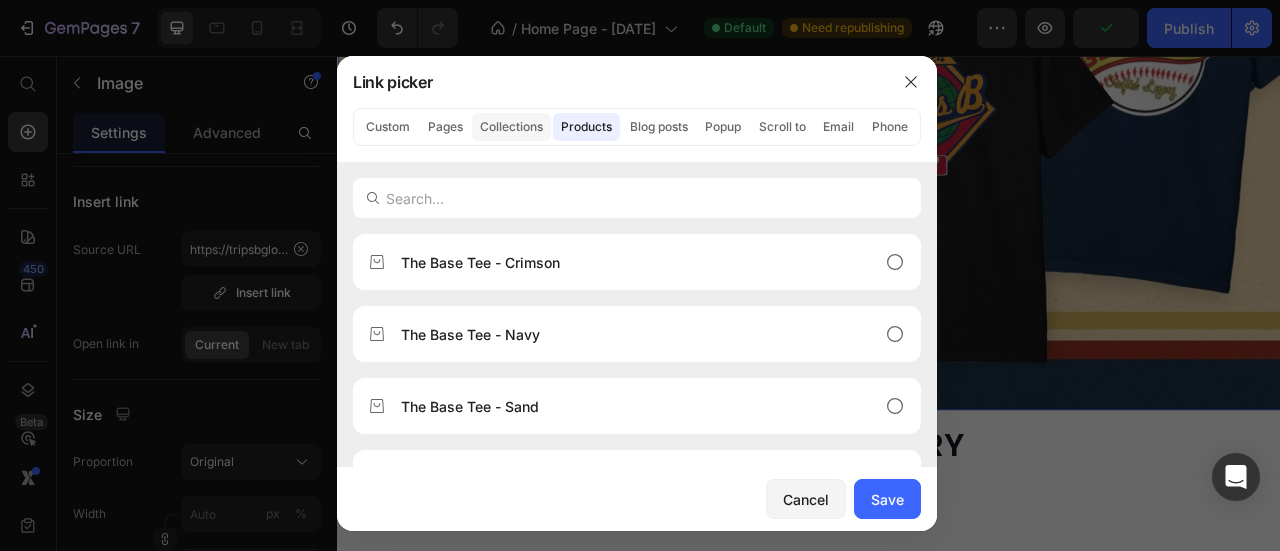 click on "Collections" 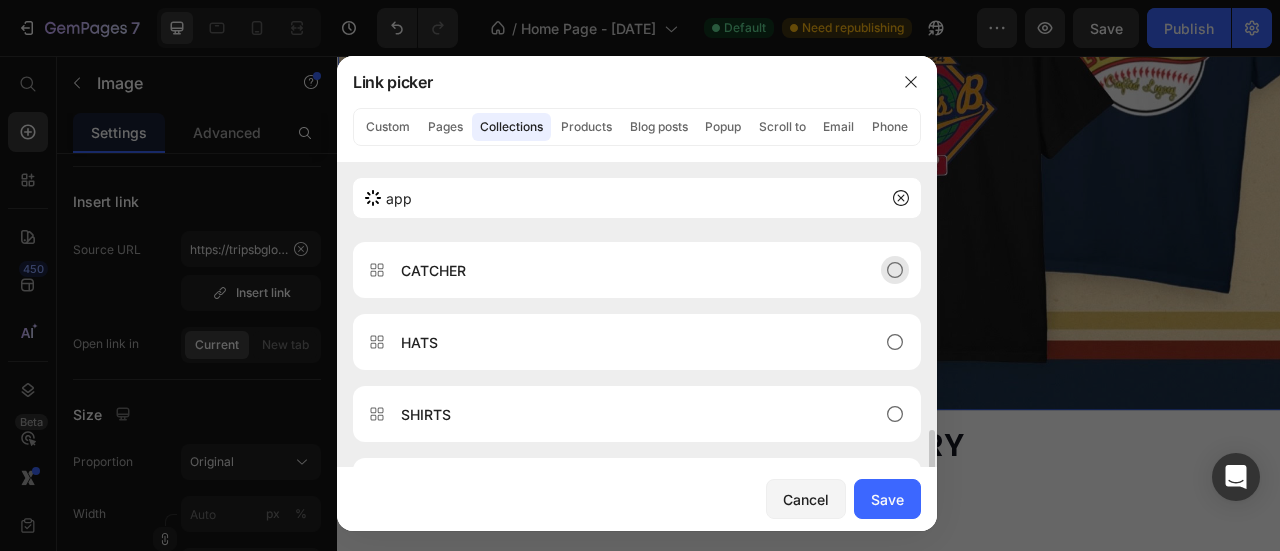 scroll, scrollTop: 0, scrollLeft: 0, axis: both 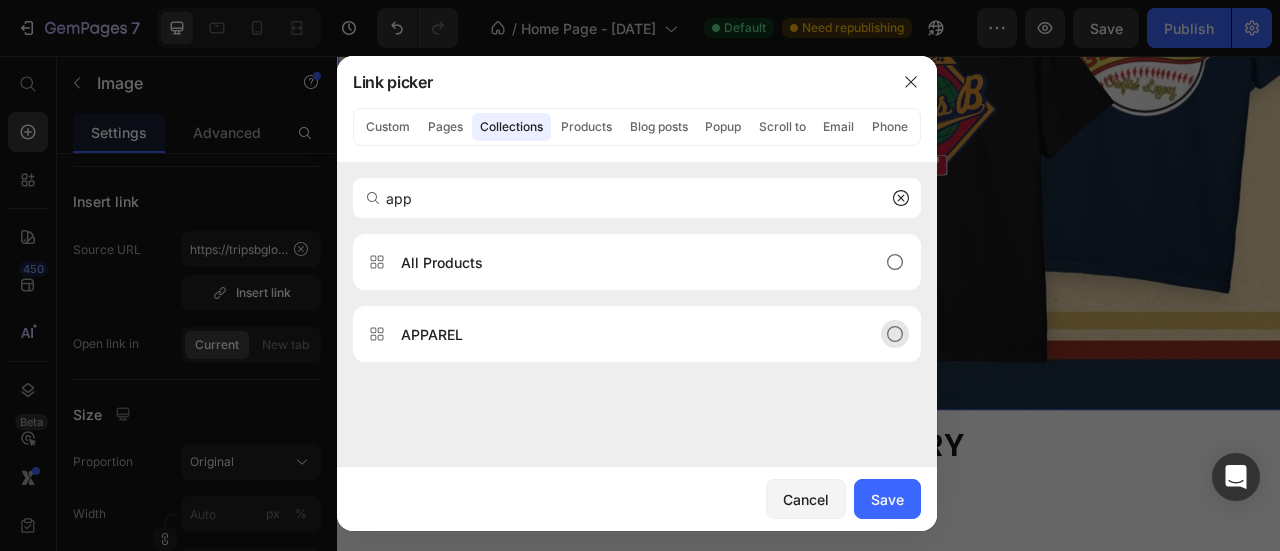 type on "app" 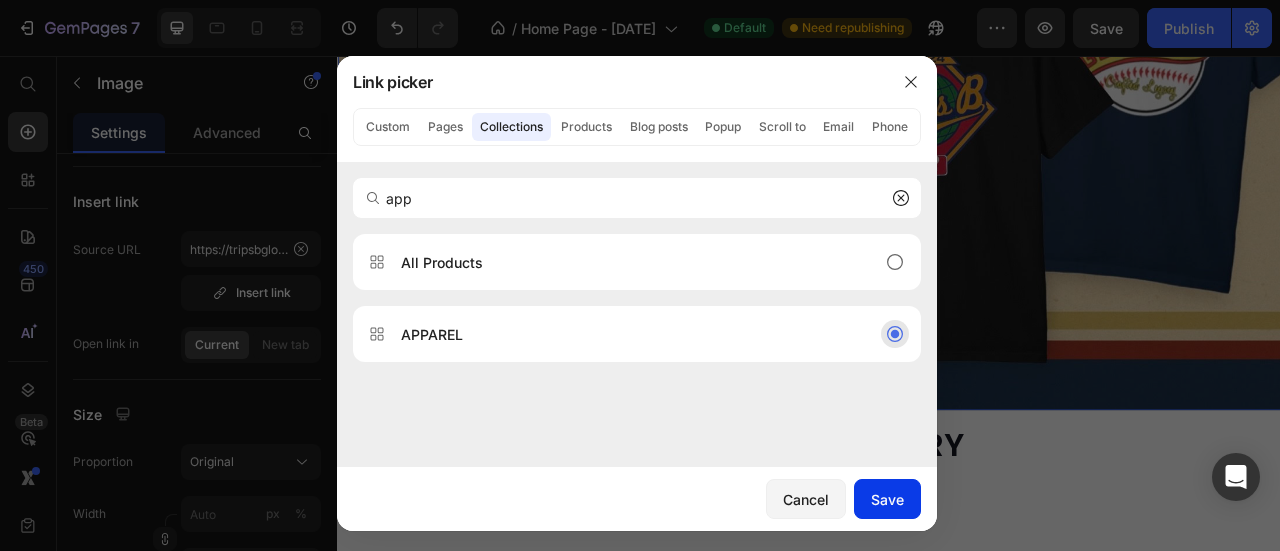 click on "Save" at bounding box center [887, 499] 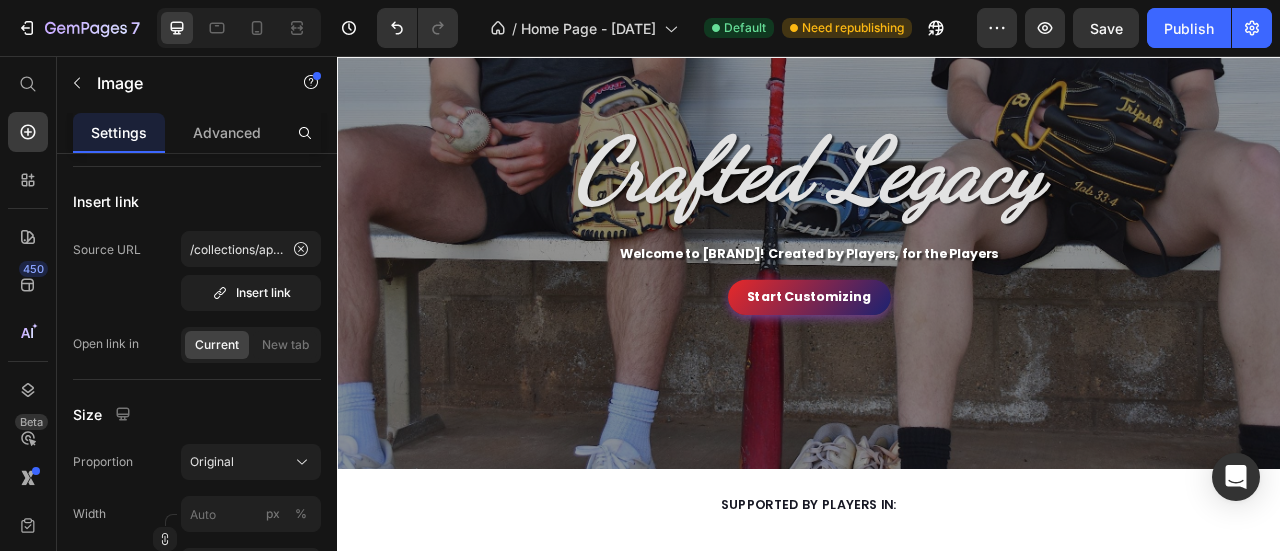 scroll, scrollTop: 0, scrollLeft: 0, axis: both 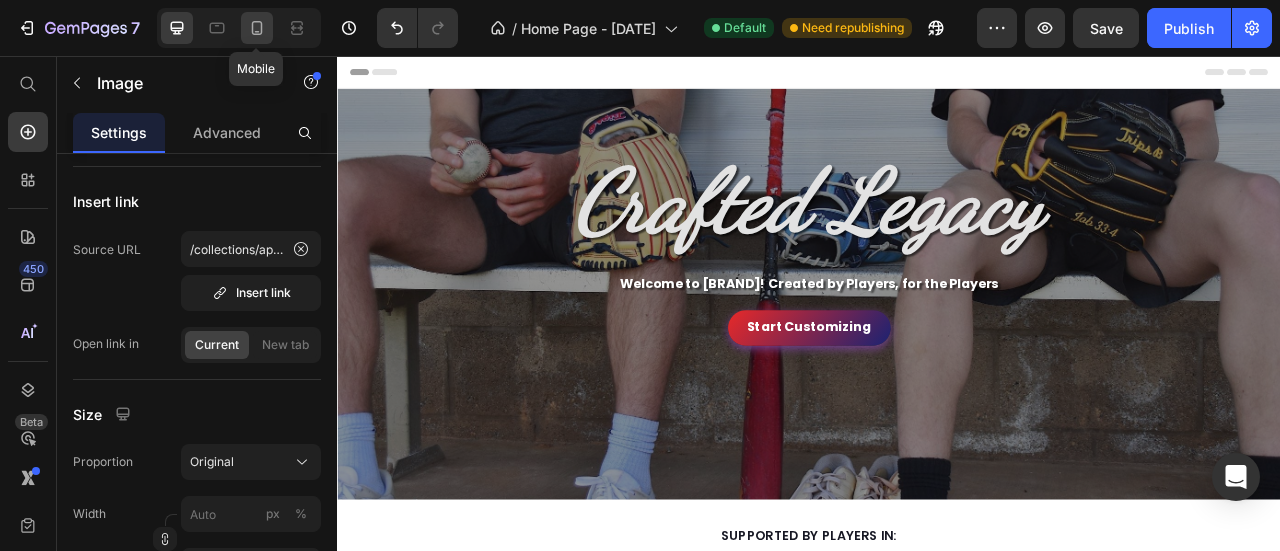 click 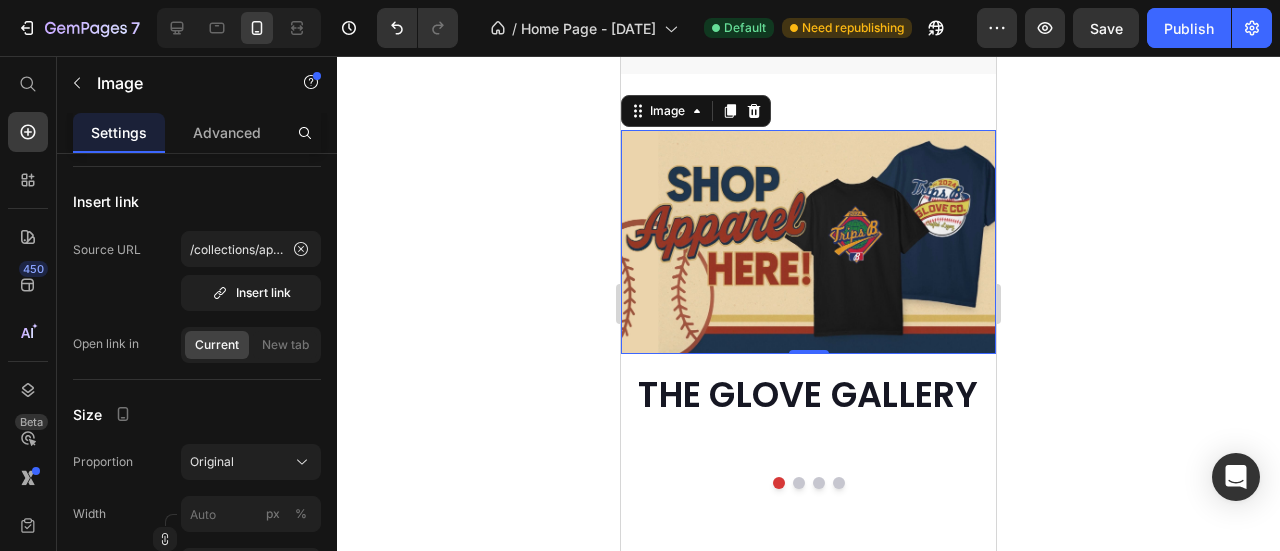 scroll, scrollTop: 771, scrollLeft: 0, axis: vertical 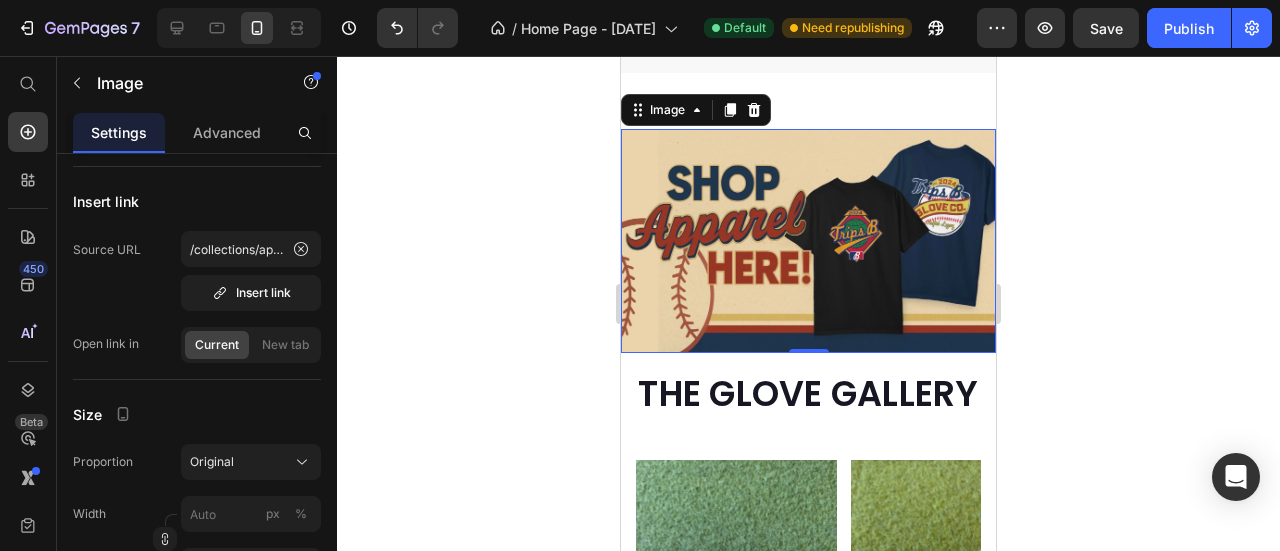 click 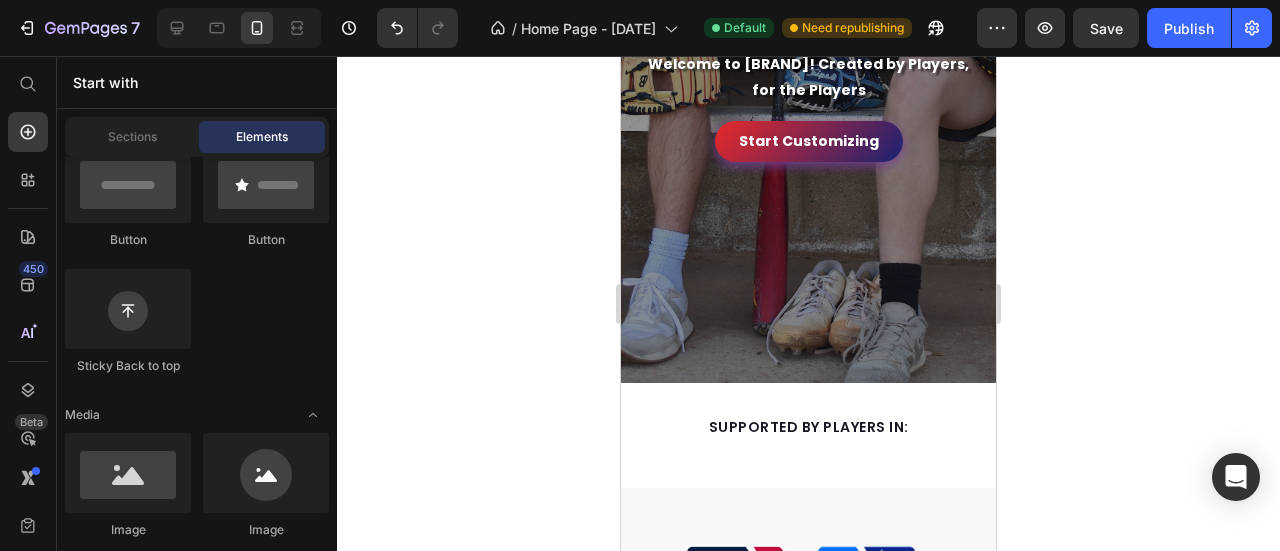 scroll, scrollTop: 194, scrollLeft: 0, axis: vertical 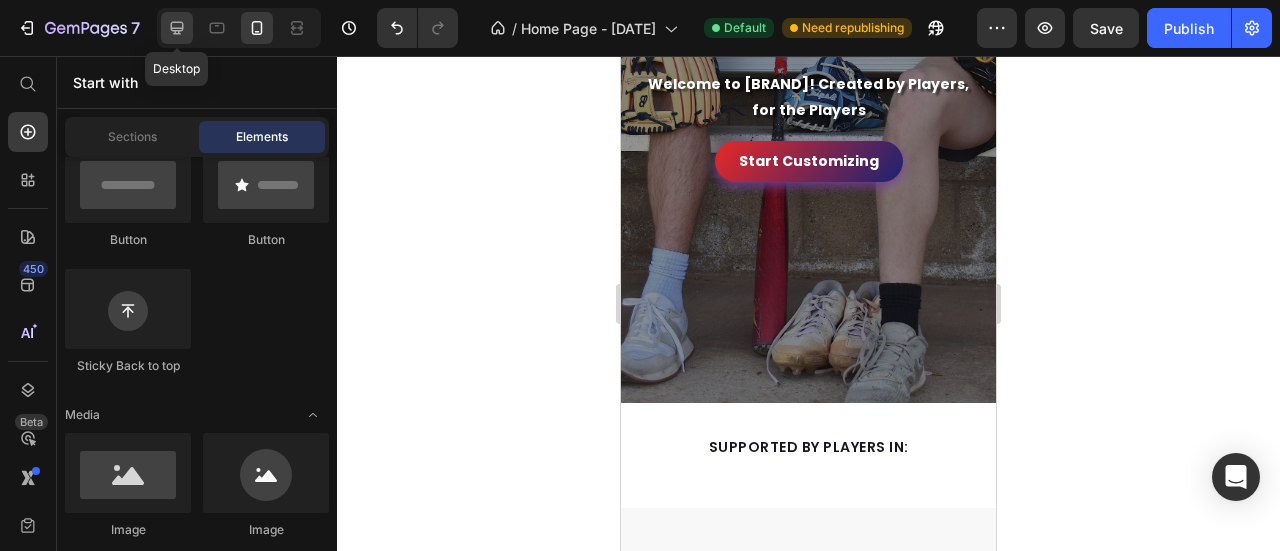 click 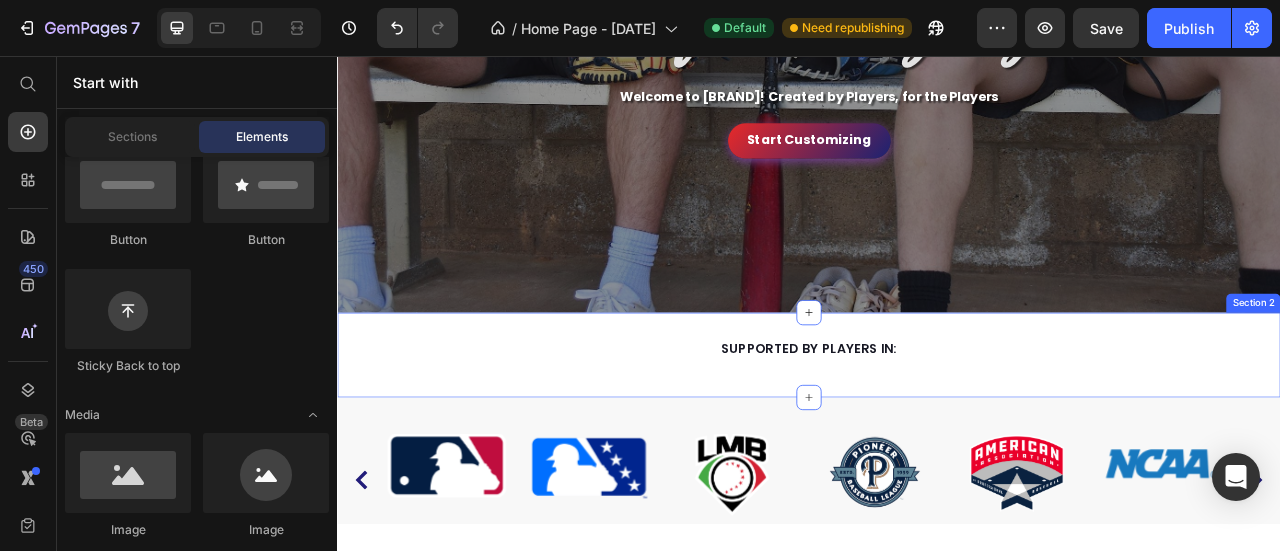 scroll, scrollTop: 0, scrollLeft: 0, axis: both 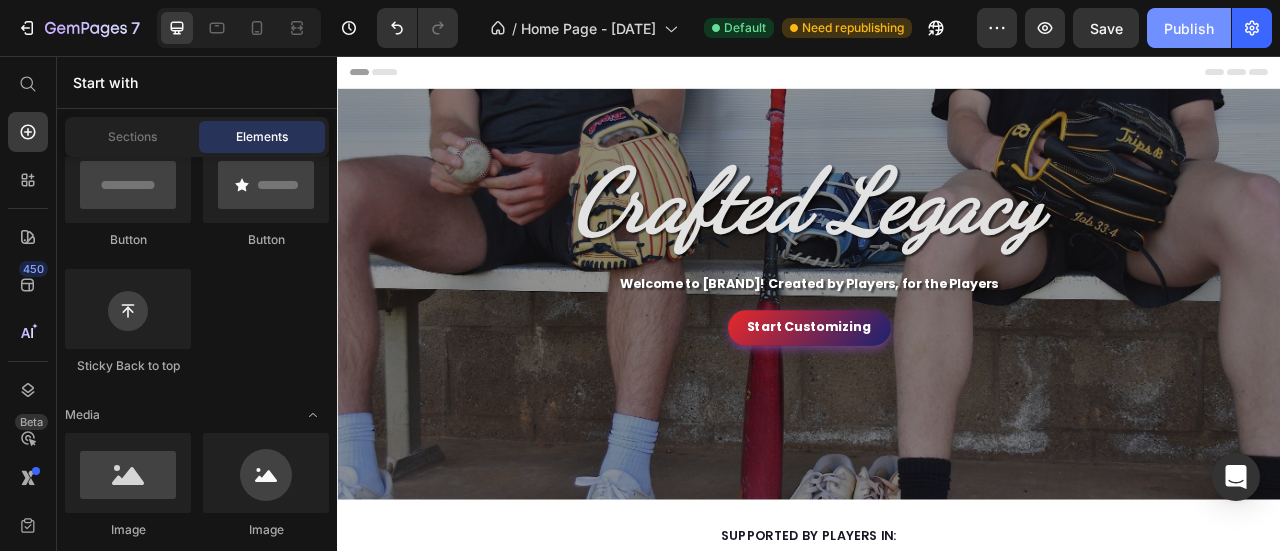 click on "Publish" at bounding box center (1189, 28) 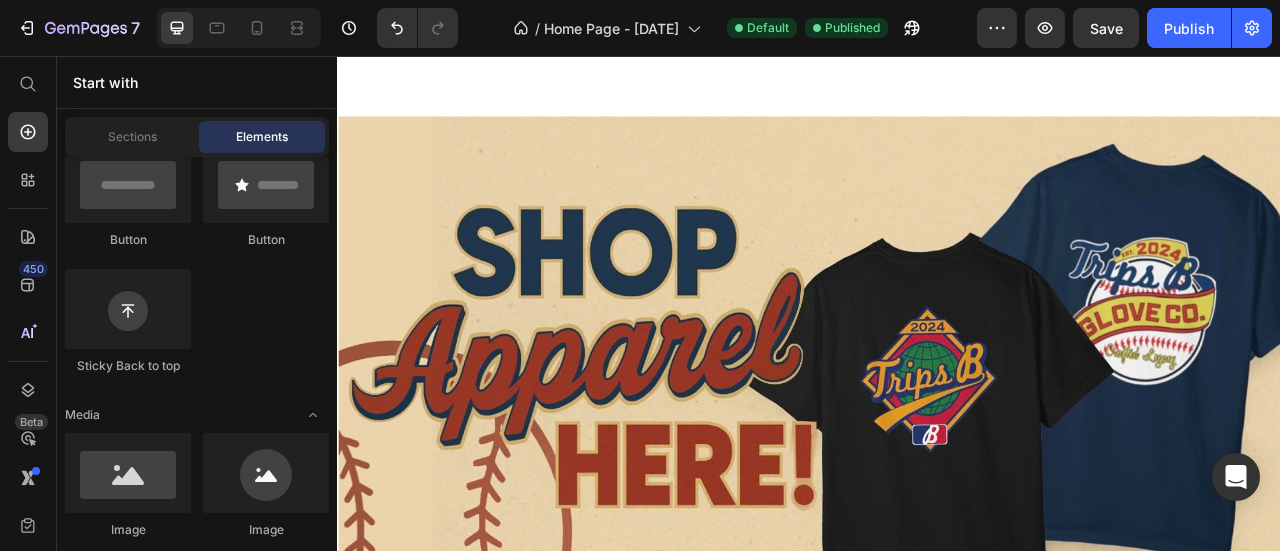scroll, scrollTop: 837, scrollLeft: 0, axis: vertical 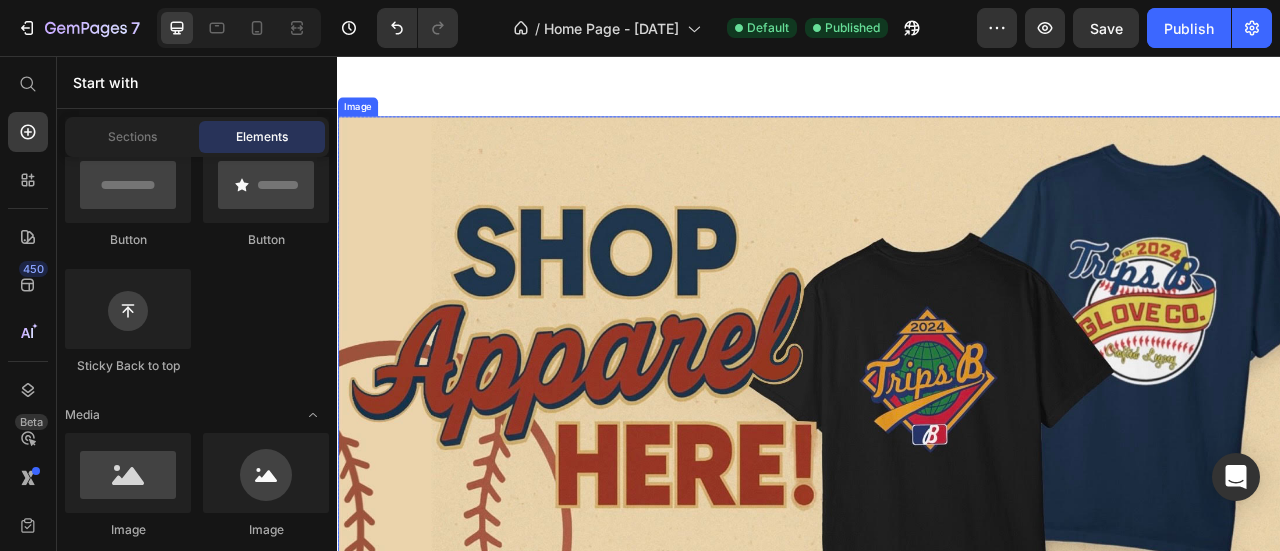 click at bounding box center [937, 490] 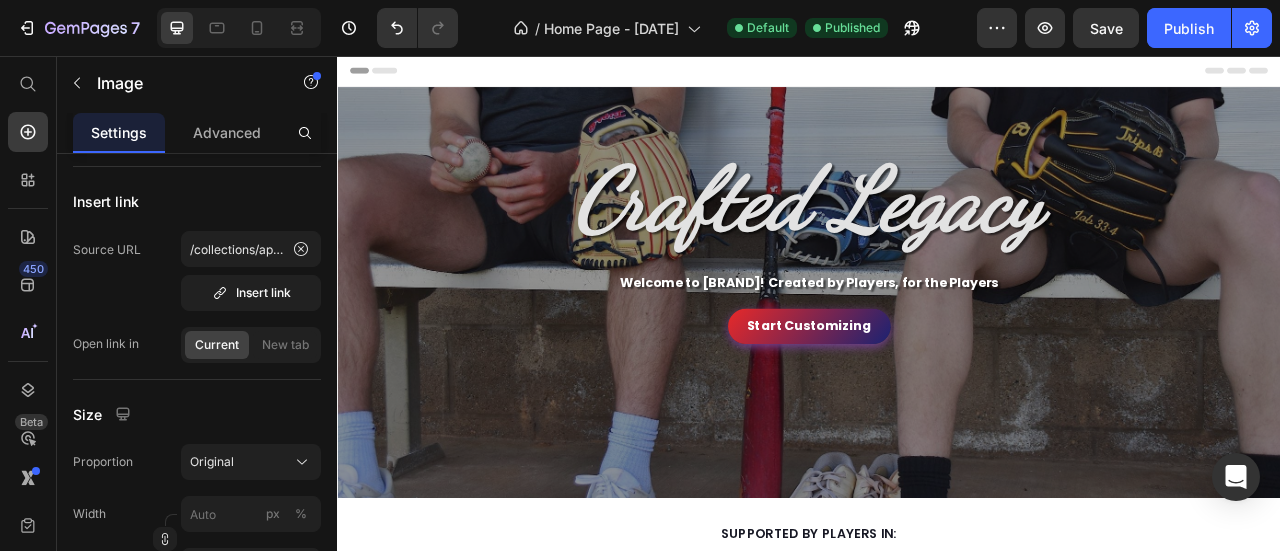 scroll, scrollTop: 0, scrollLeft: 0, axis: both 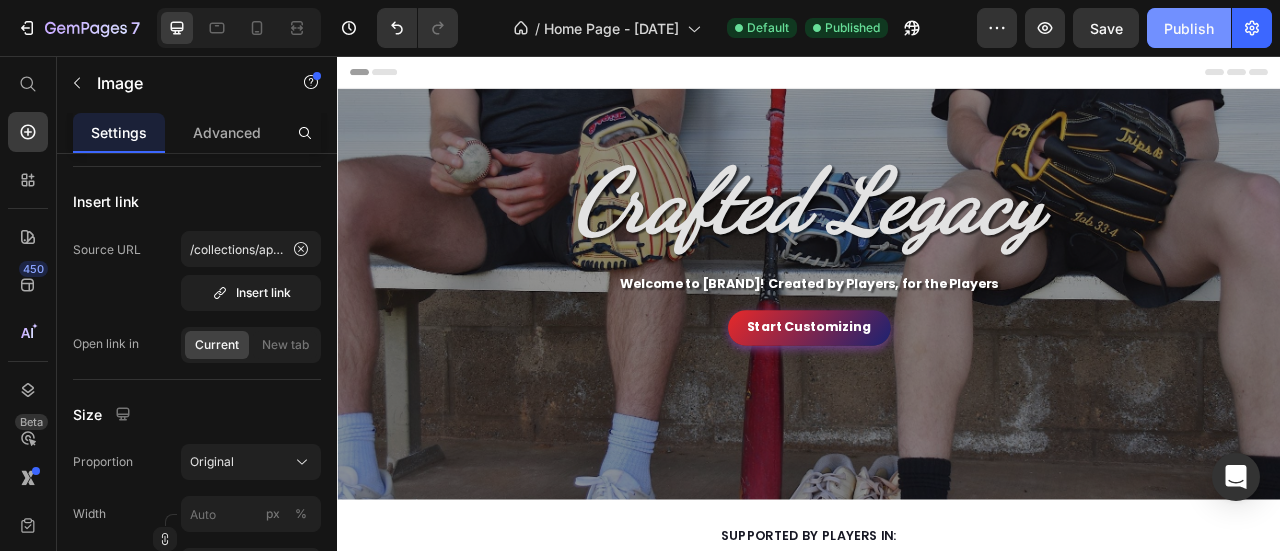 click on "Publish" at bounding box center [1189, 28] 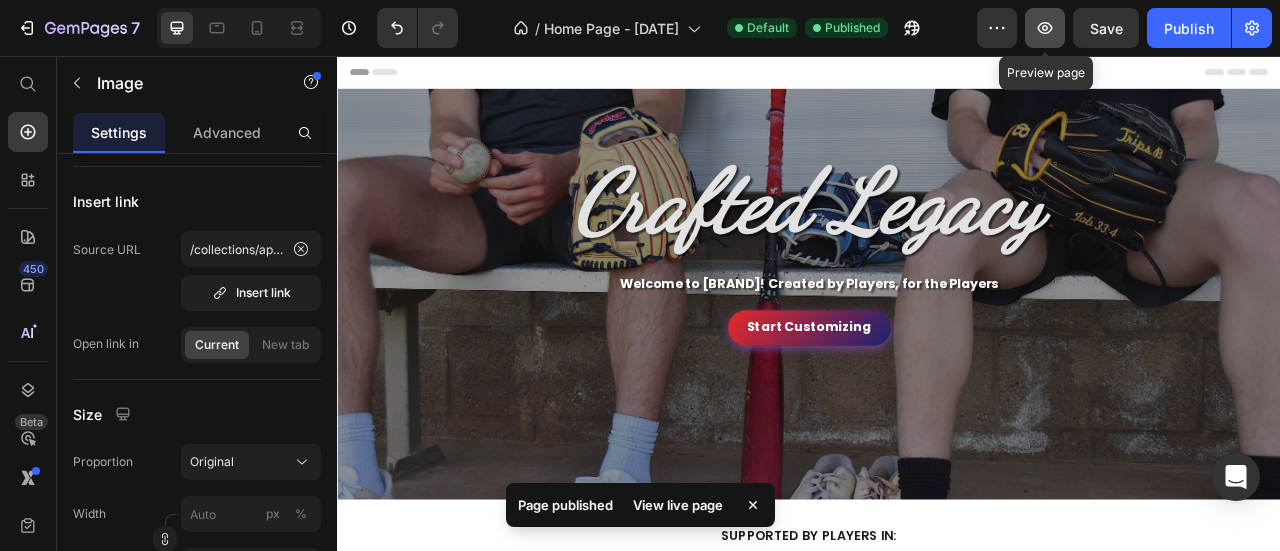 click 